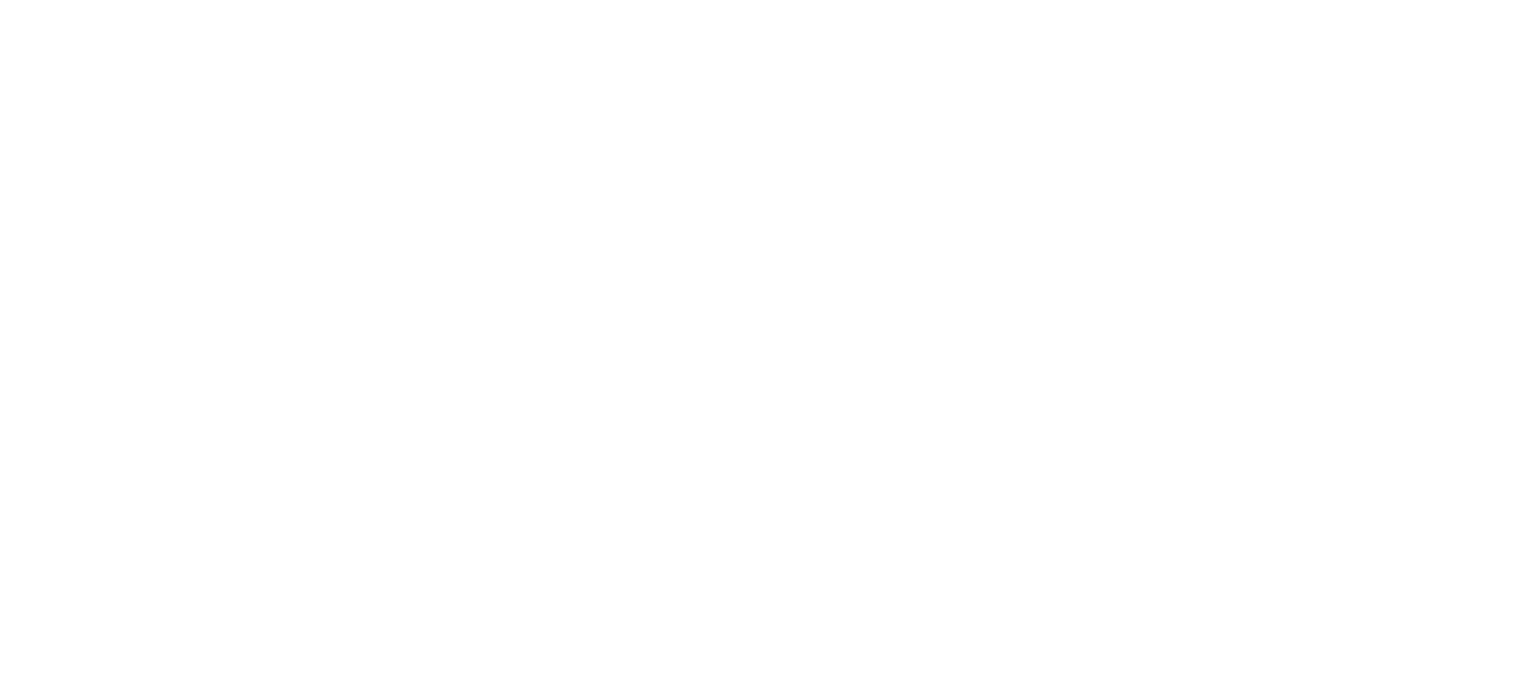 scroll, scrollTop: 0, scrollLeft: 0, axis: both 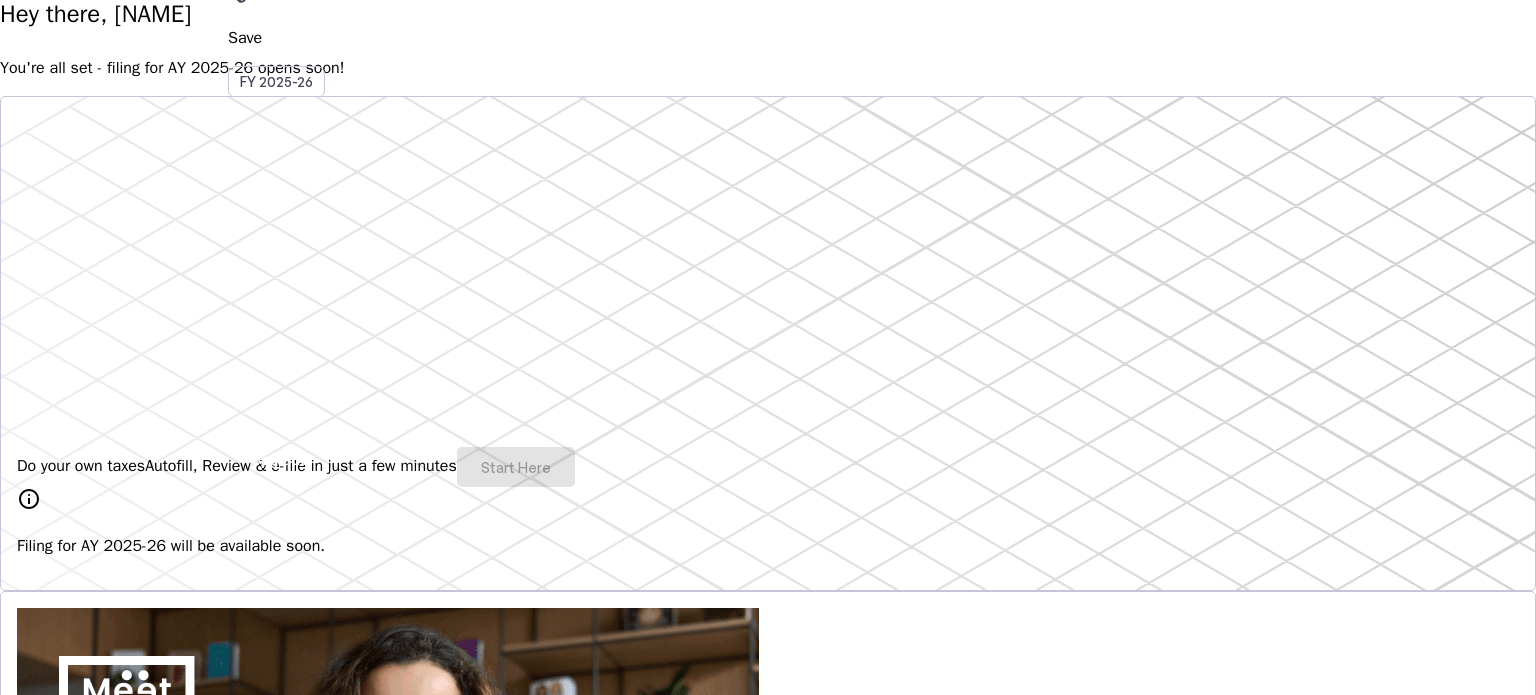 click on "Explore" at bounding box center (67, 1186) 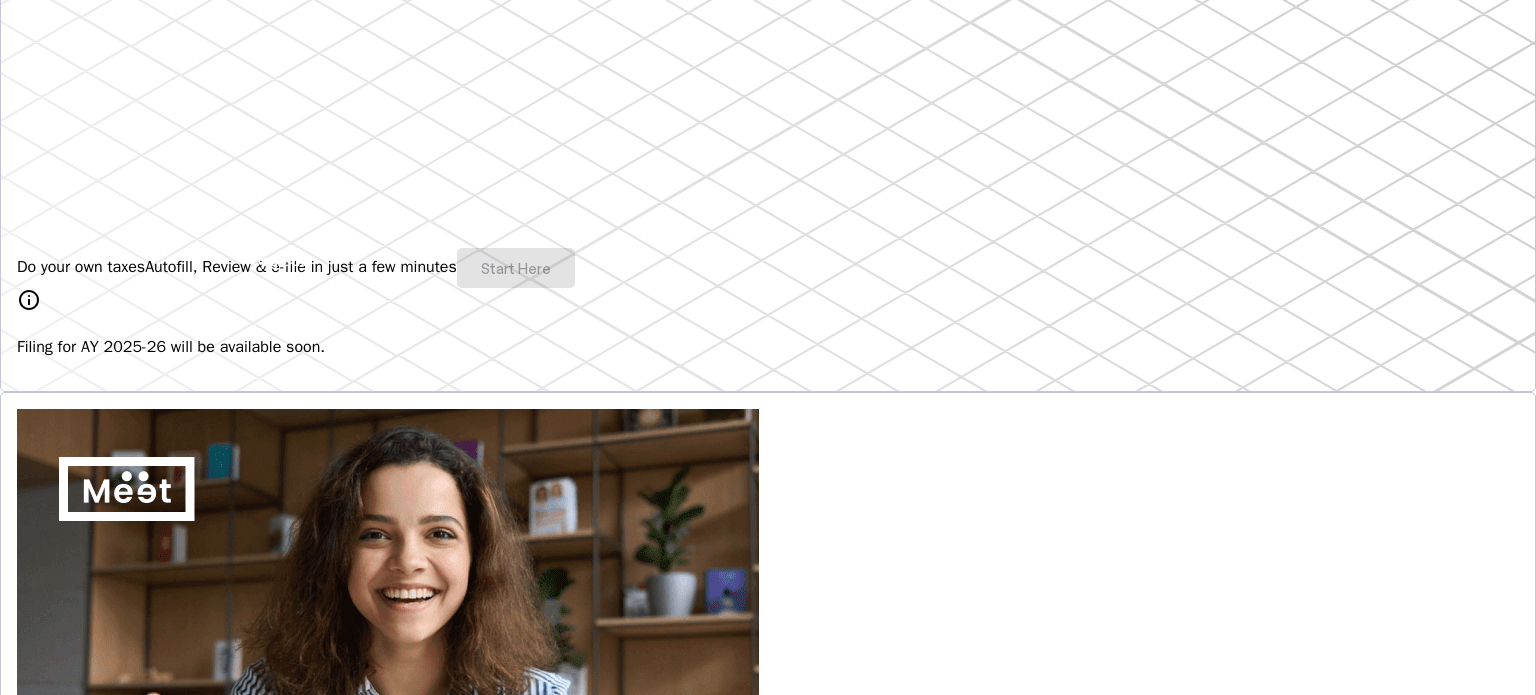scroll, scrollTop: 0, scrollLeft: 0, axis: both 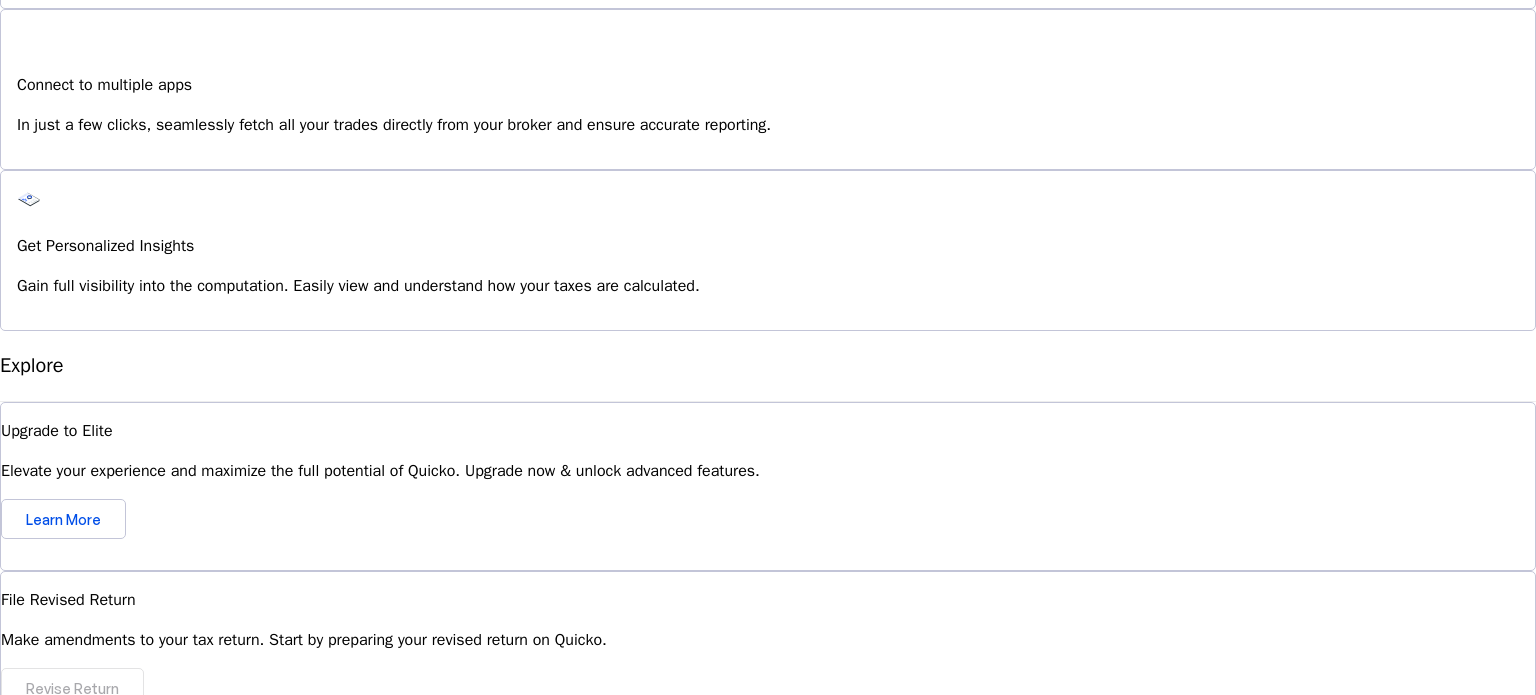 click on "I'm Interested" at bounding box center [73, 1026] 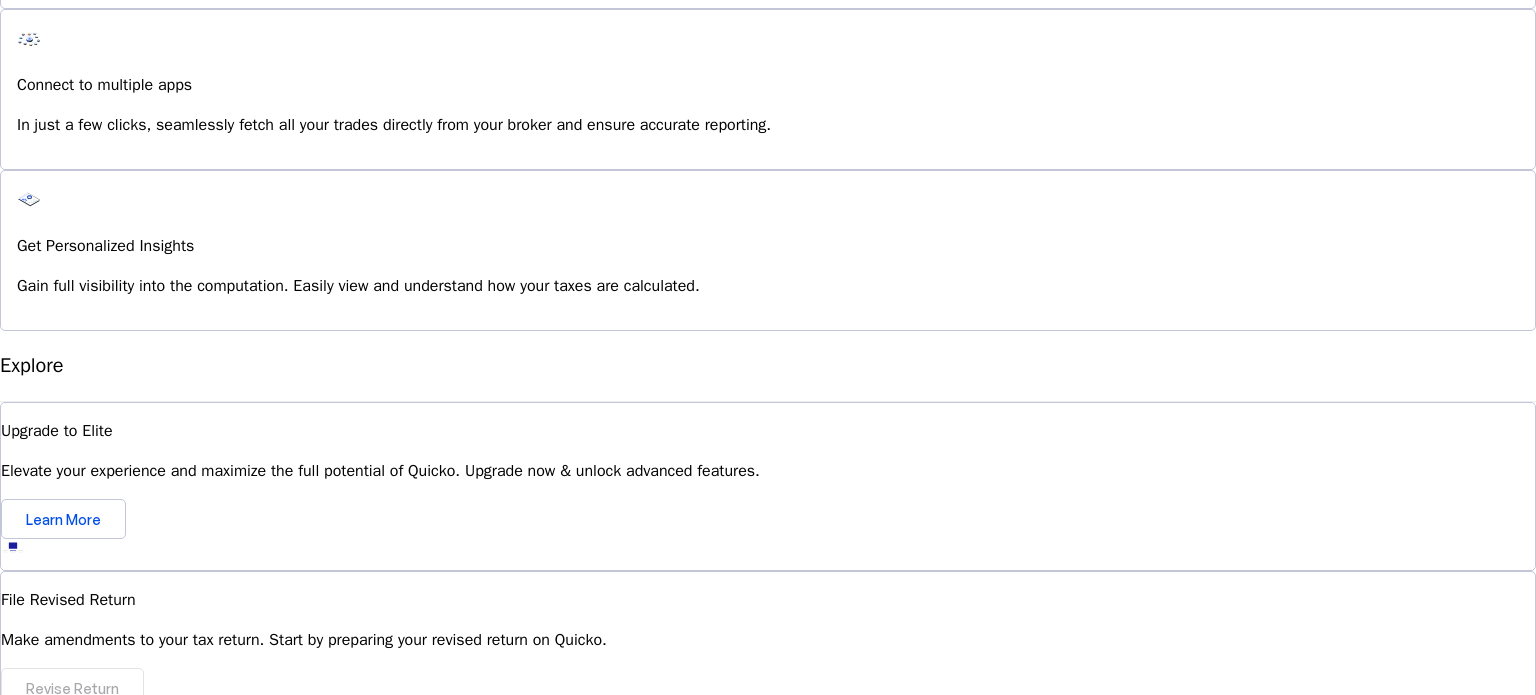 click at bounding box center (73, 1012) 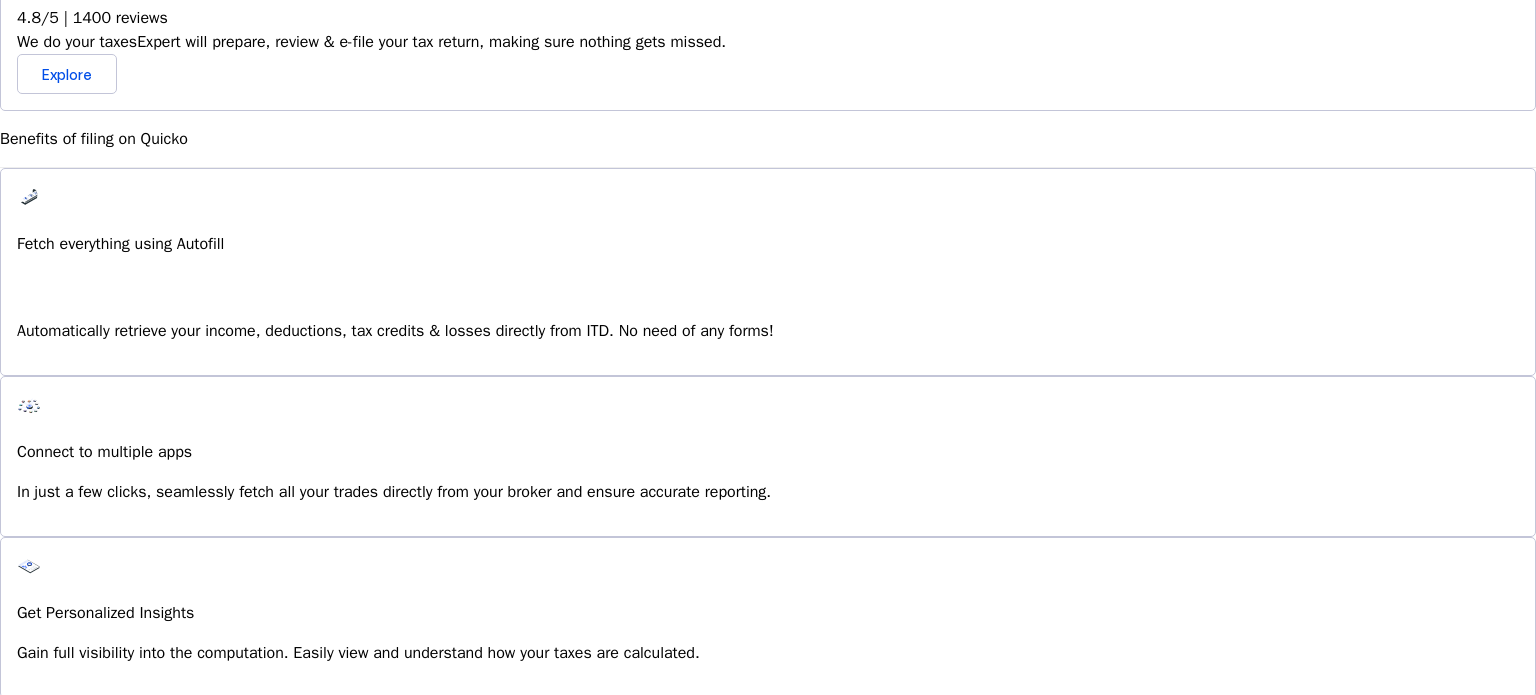 scroll, scrollTop: 1264, scrollLeft: 0, axis: vertical 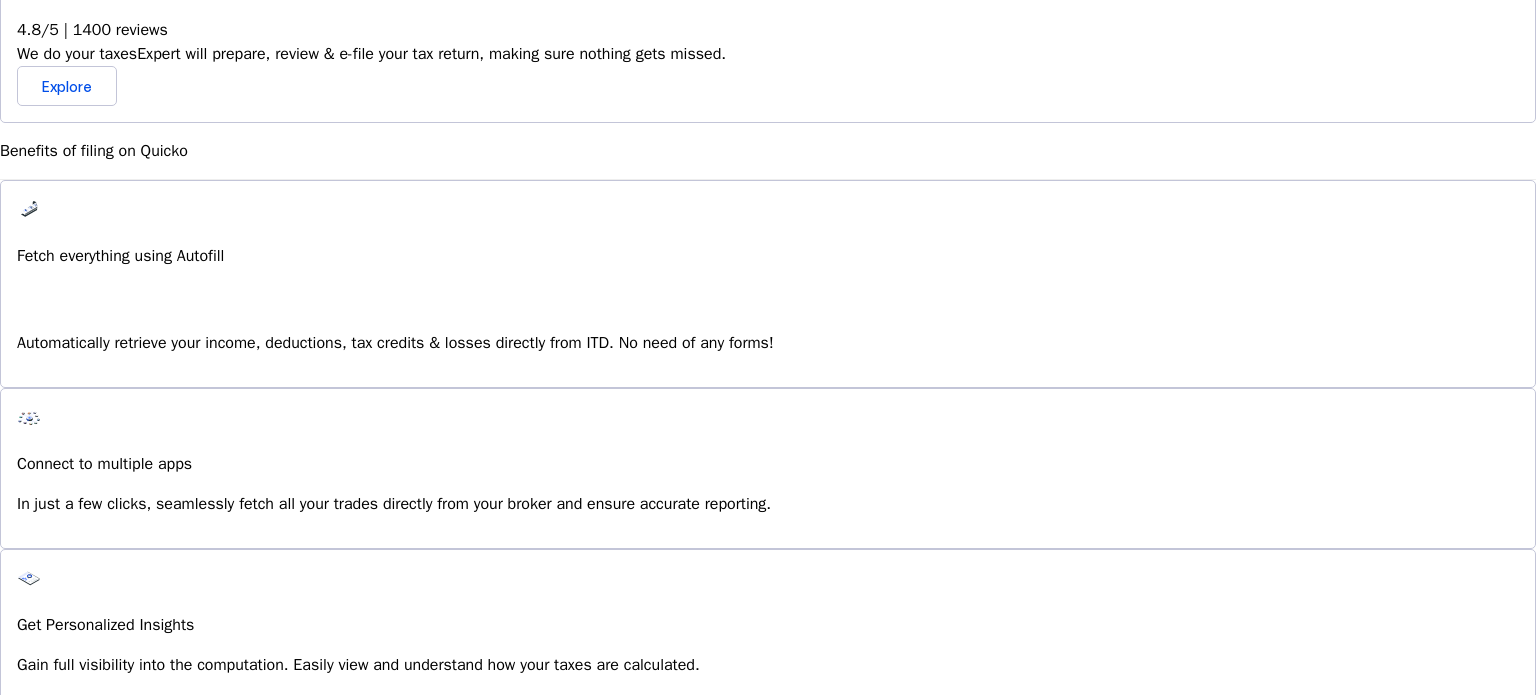 click on "Learn More" at bounding box center [63, 898] 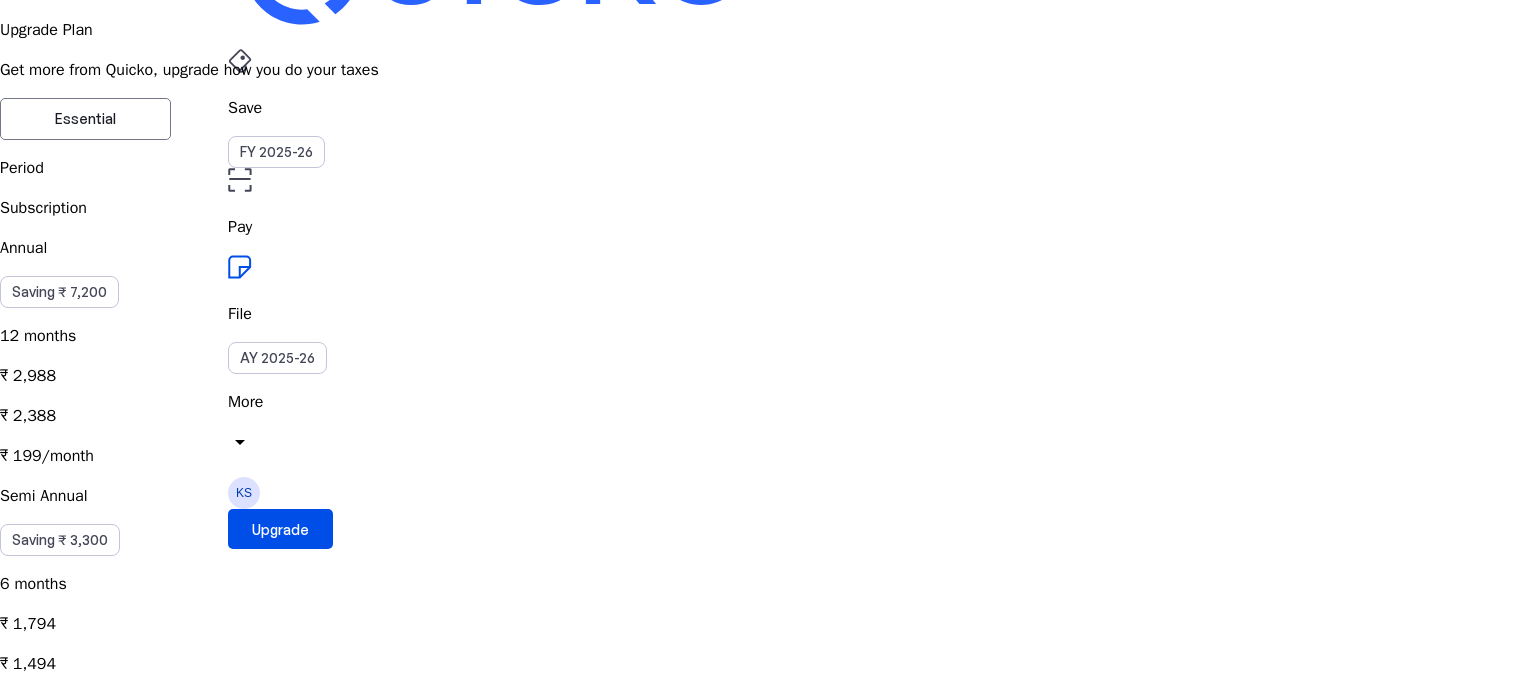 scroll, scrollTop: 0, scrollLeft: 0, axis: both 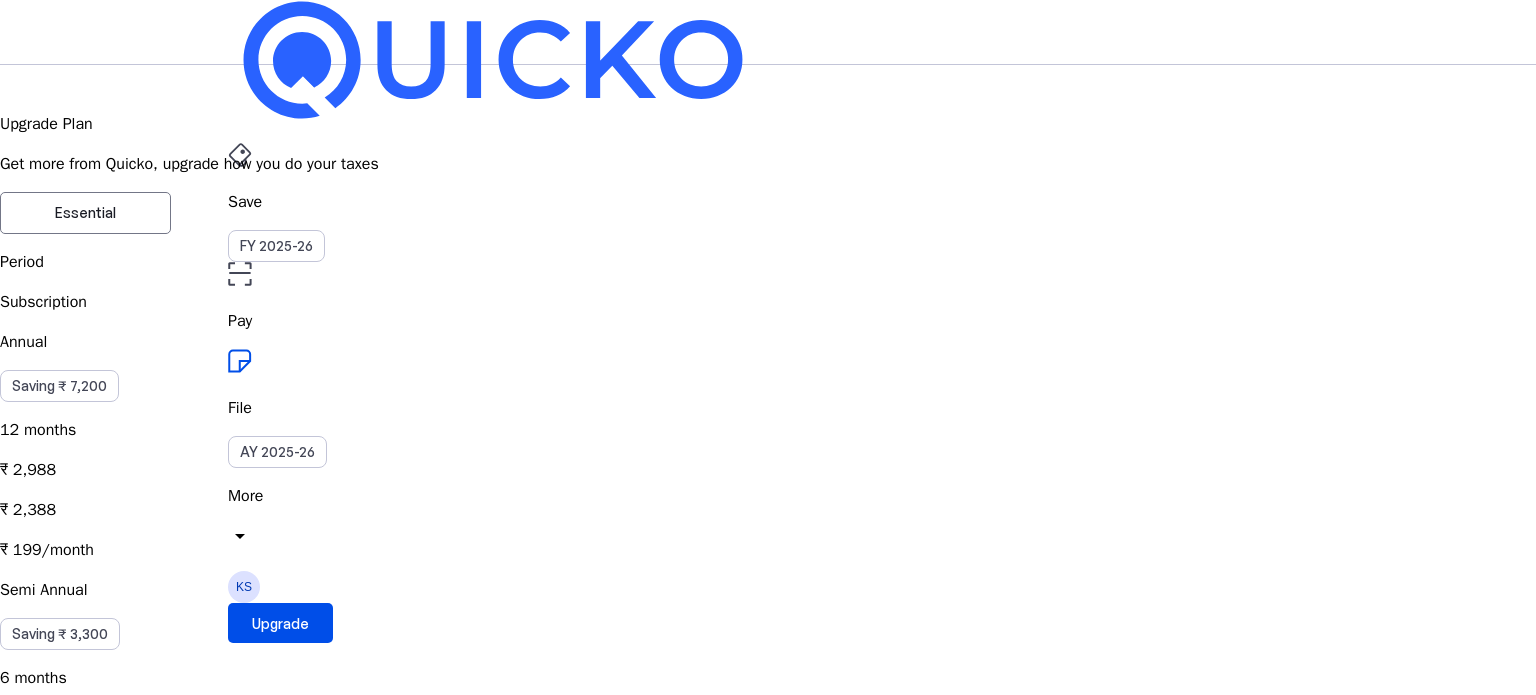 click on "Essential" at bounding box center [85, 213] 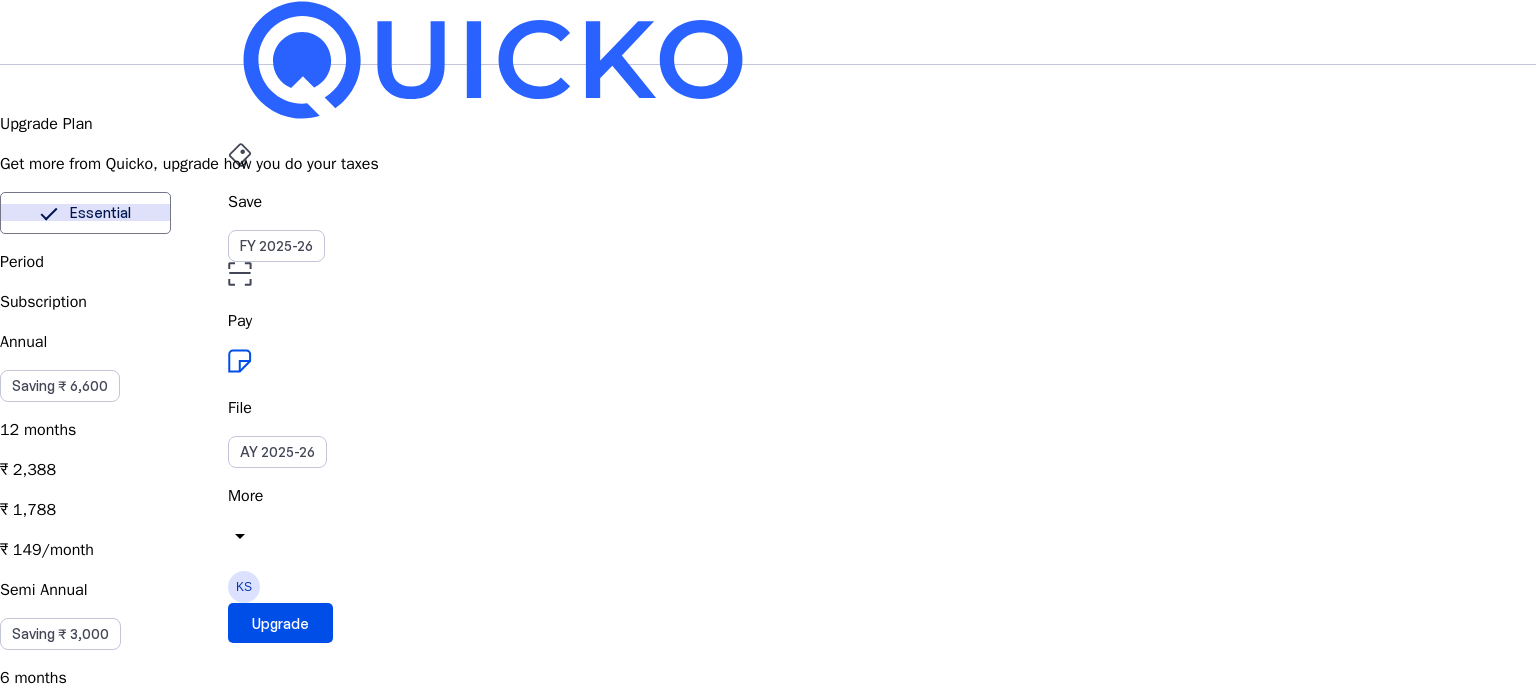 click on "Elite" at bounding box center (255, 213) 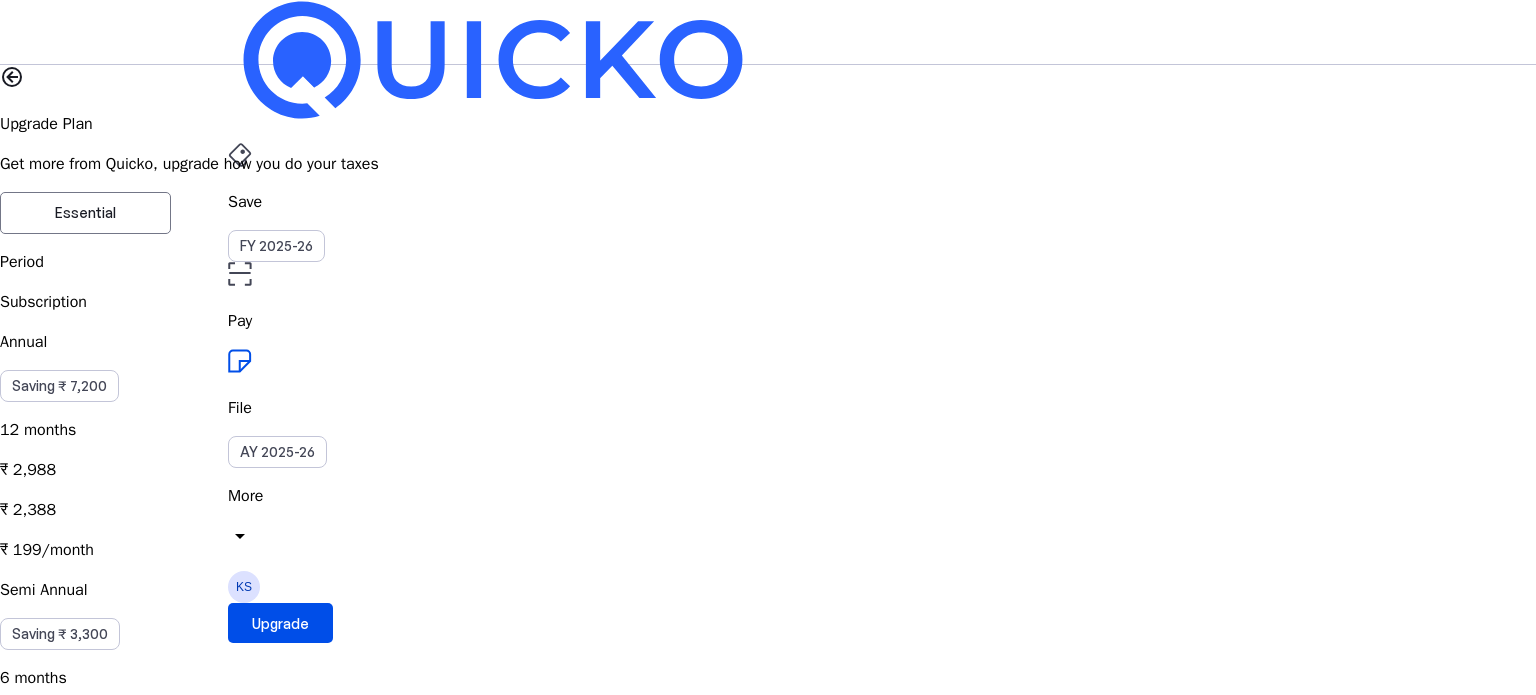 click on "Essential" at bounding box center [85, 213] 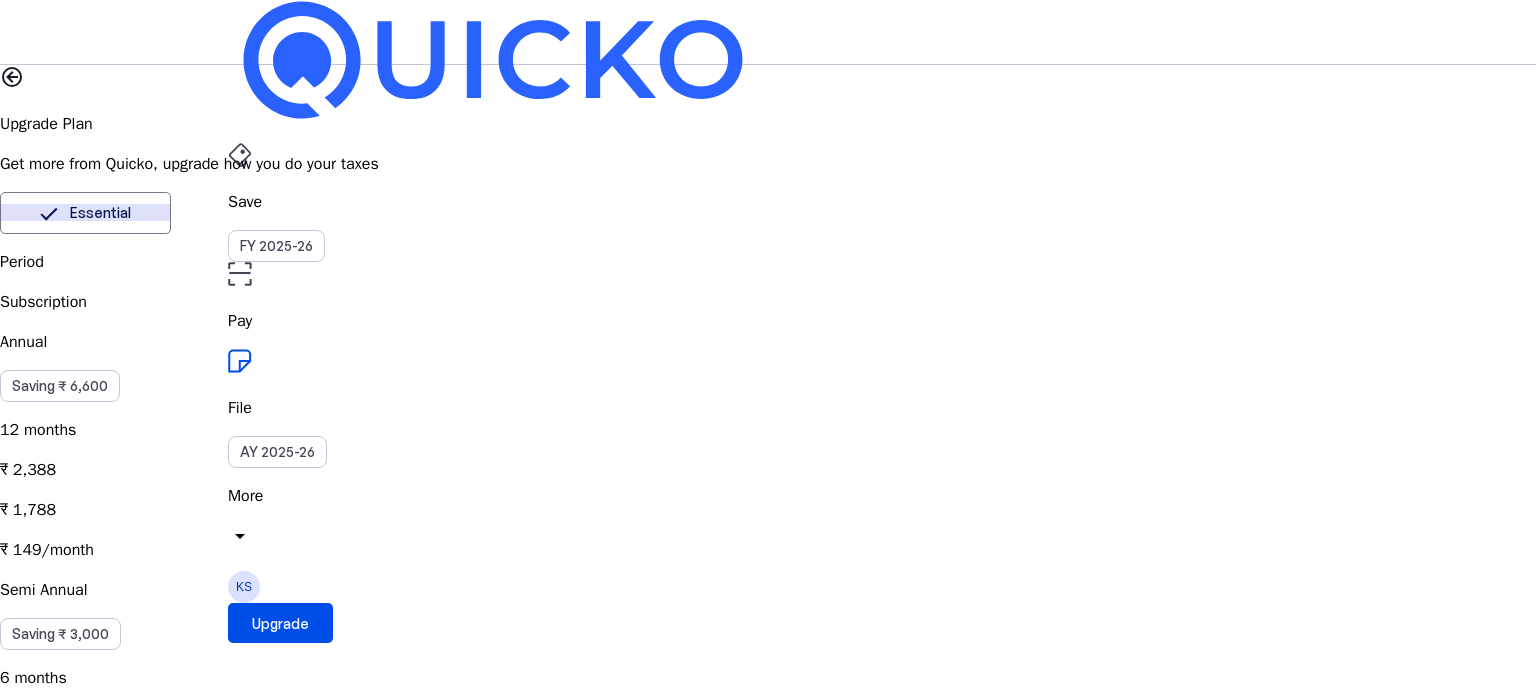 click on "Elite" at bounding box center (255, 213) 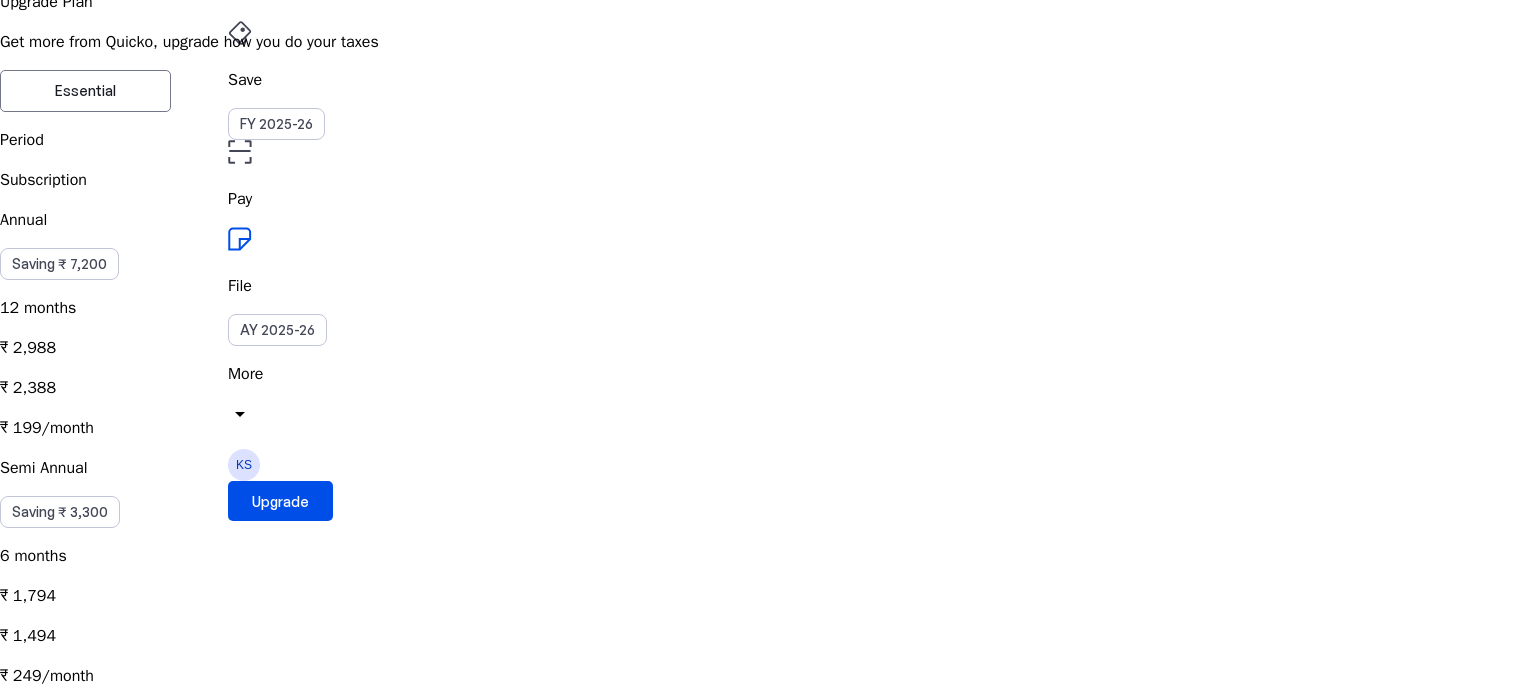 scroll, scrollTop: 0, scrollLeft: 0, axis: both 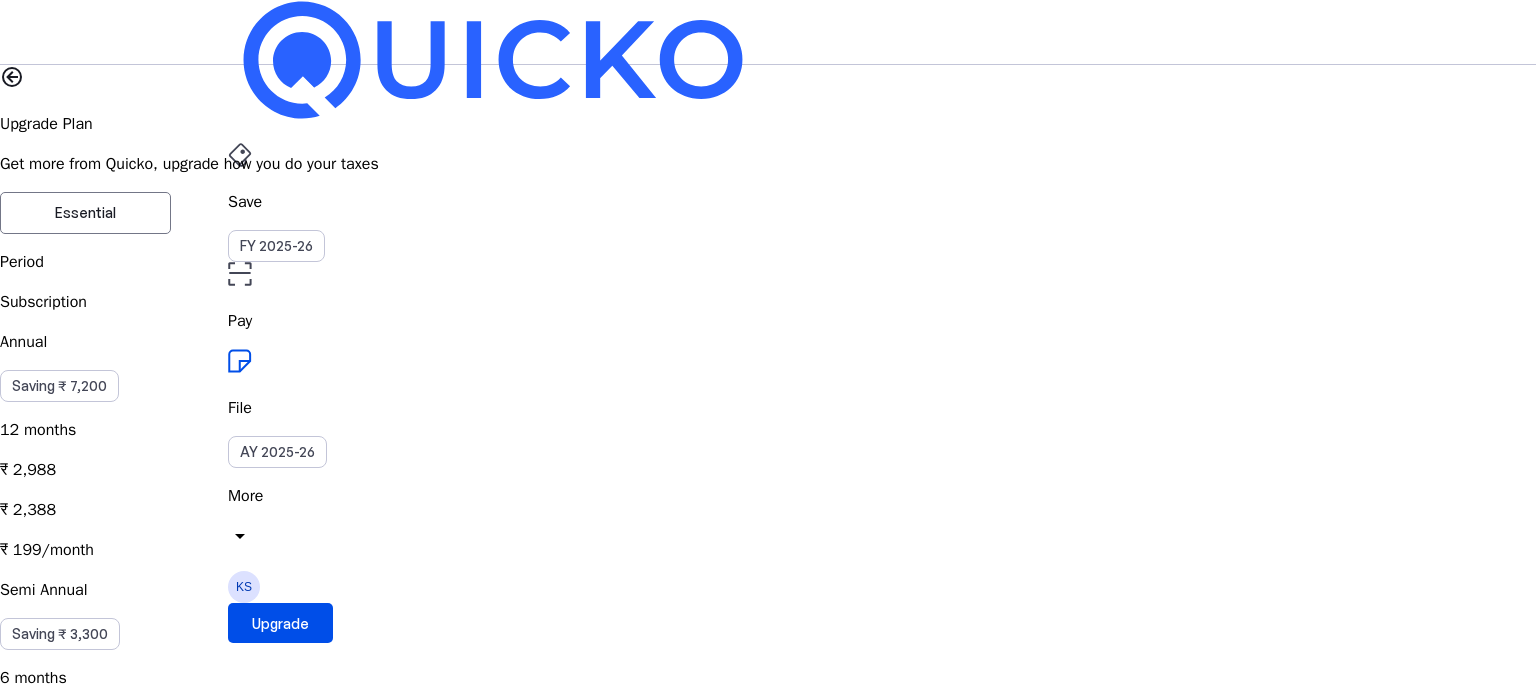 click at bounding box center (12, 77) 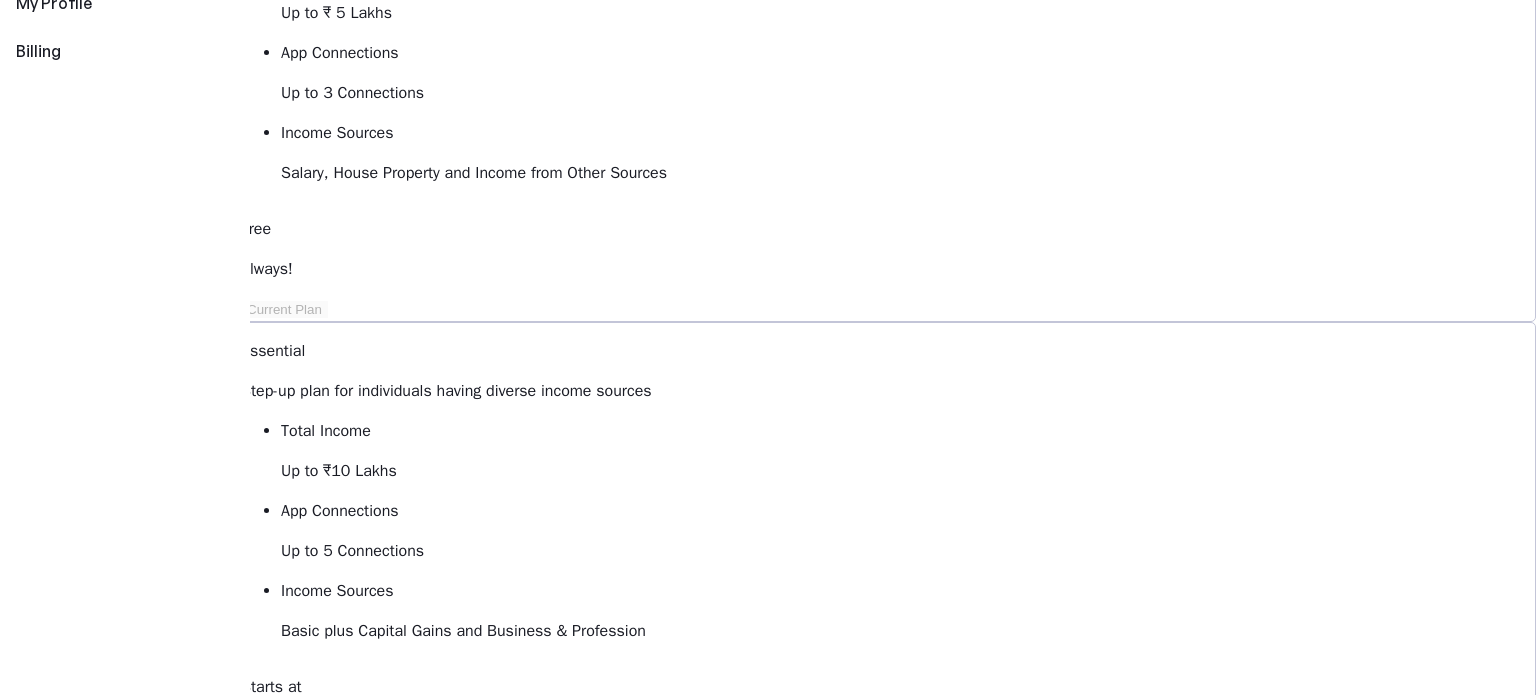 scroll, scrollTop: 293, scrollLeft: 0, axis: vertical 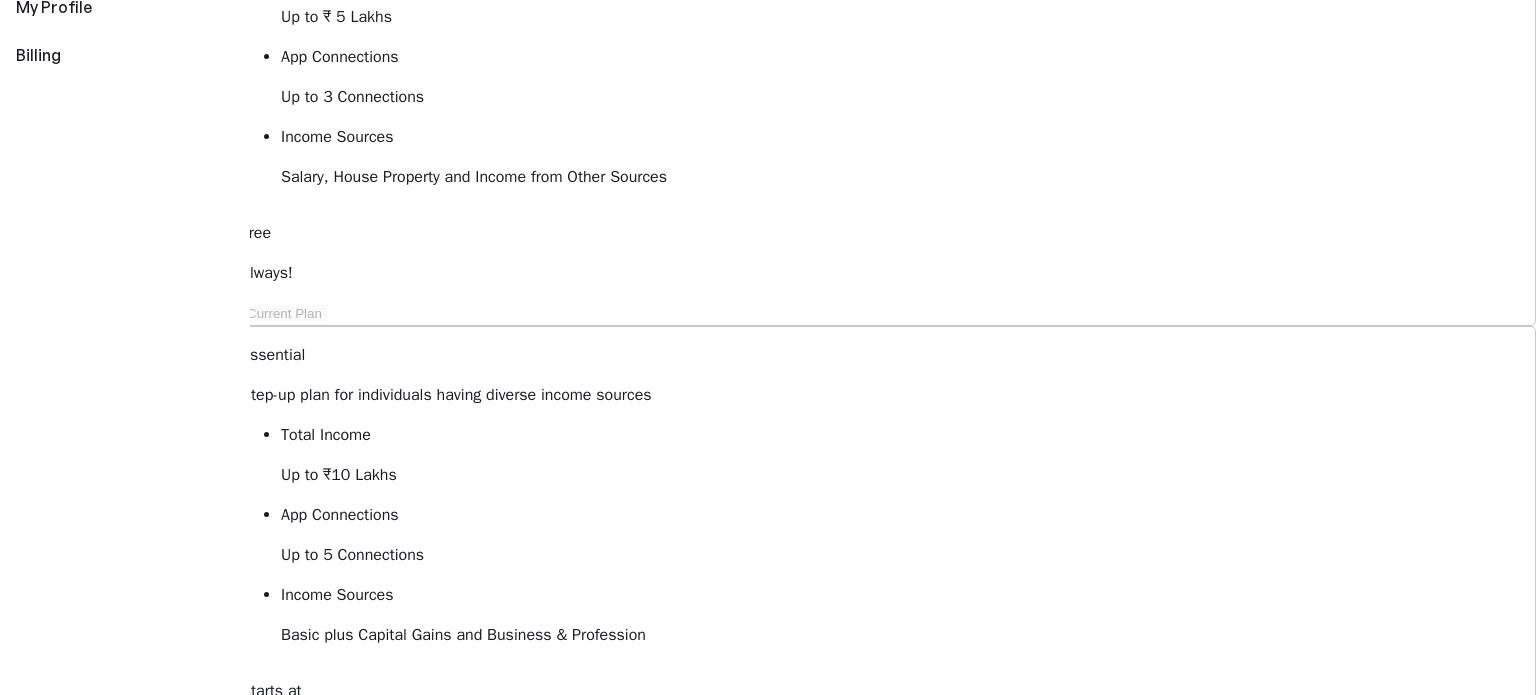 click on "keyboard_arrow_down" at bounding box center [362, 1407] 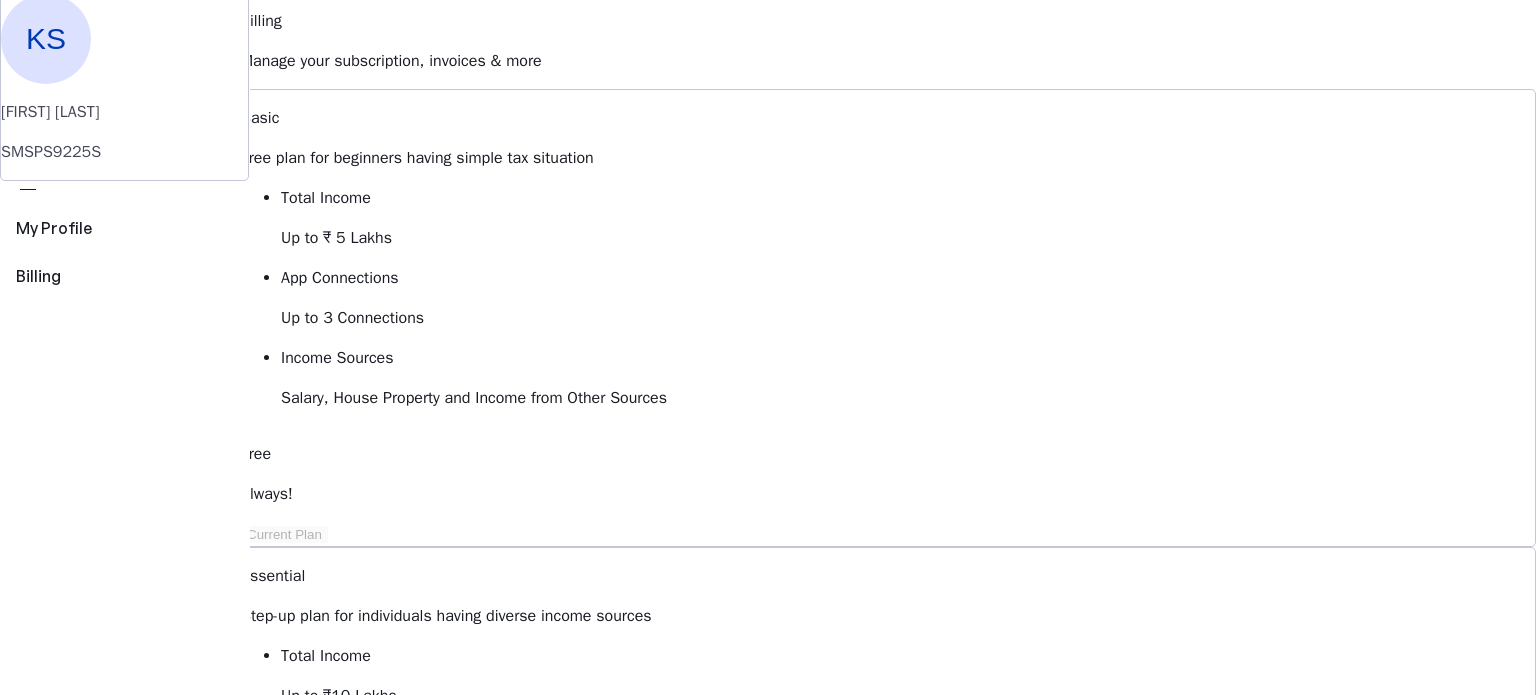 scroll, scrollTop: 166, scrollLeft: 0, axis: vertical 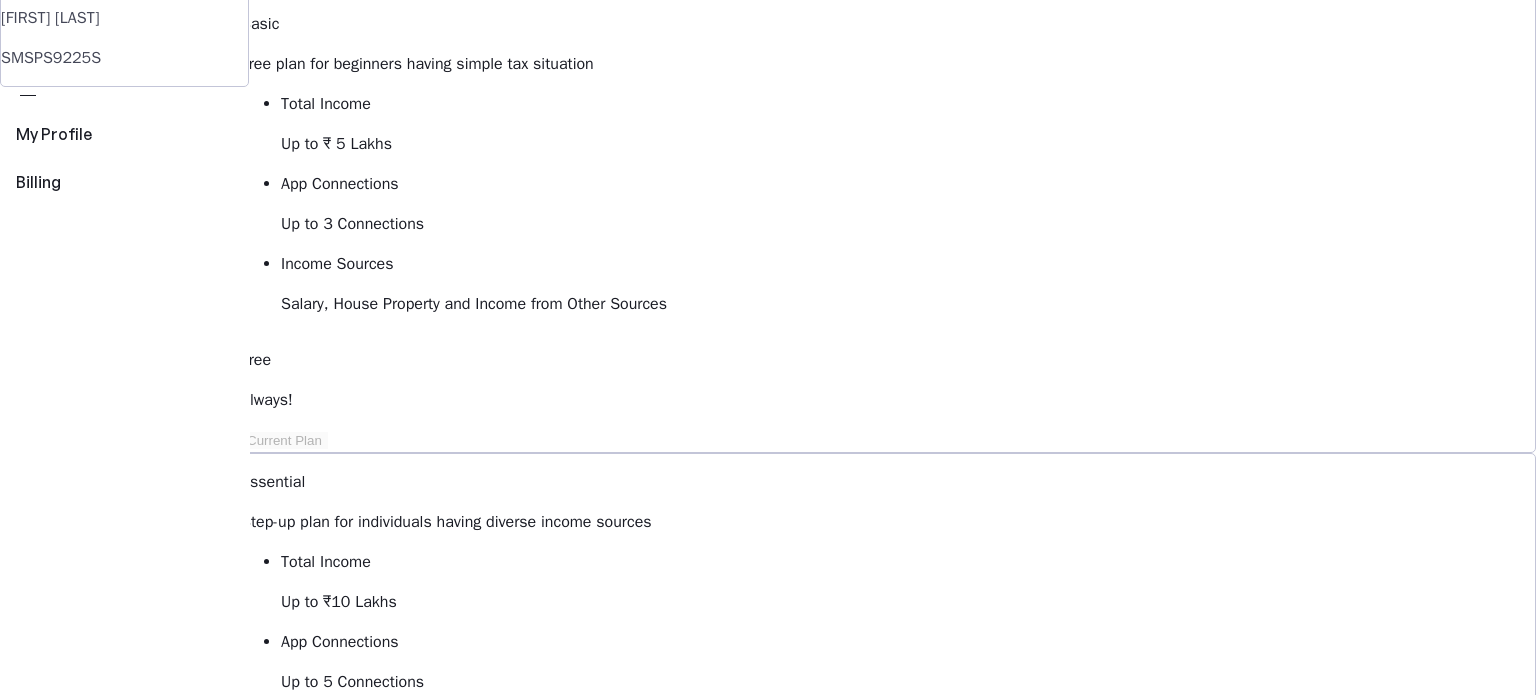 click on "Upgrade to Elite" at bounding box center [319, 1500] 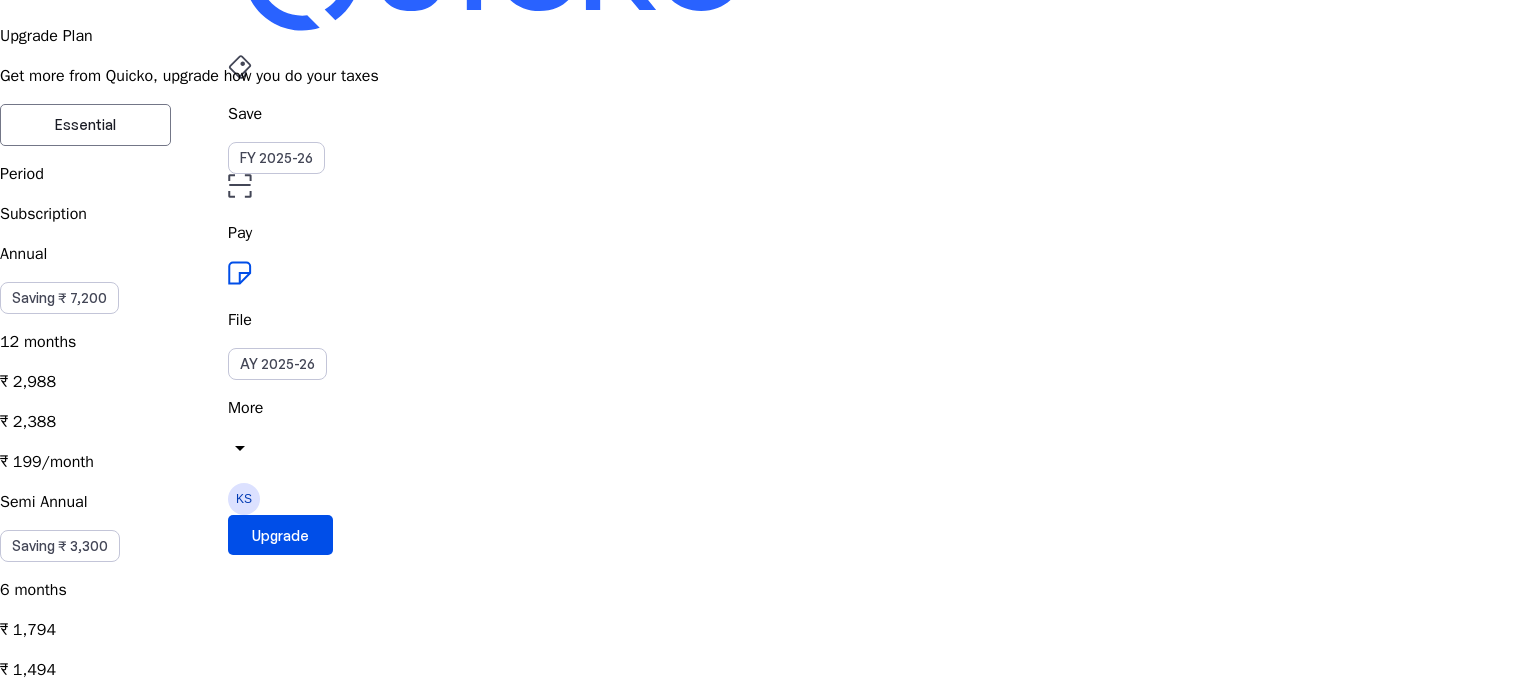scroll, scrollTop: 0, scrollLeft: 0, axis: both 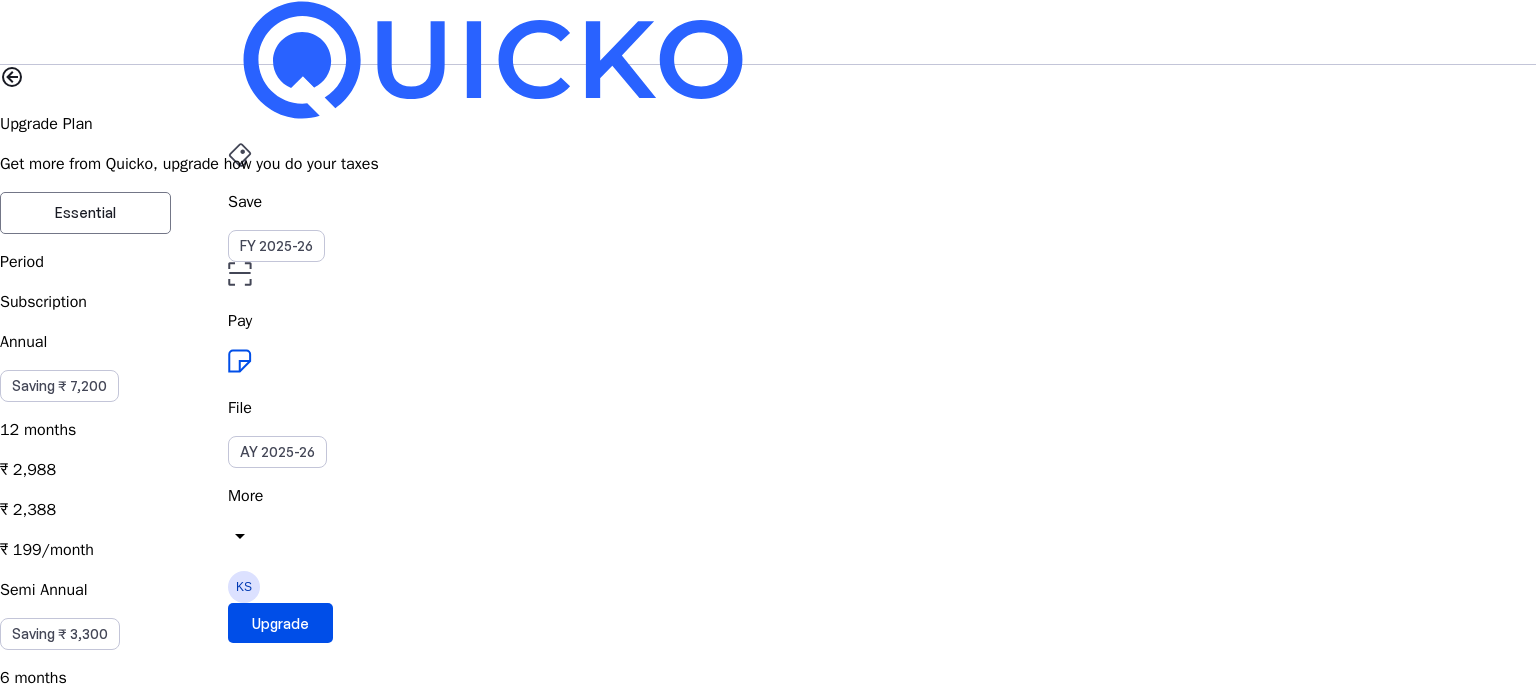 click on "Save" at bounding box center [768, 202] 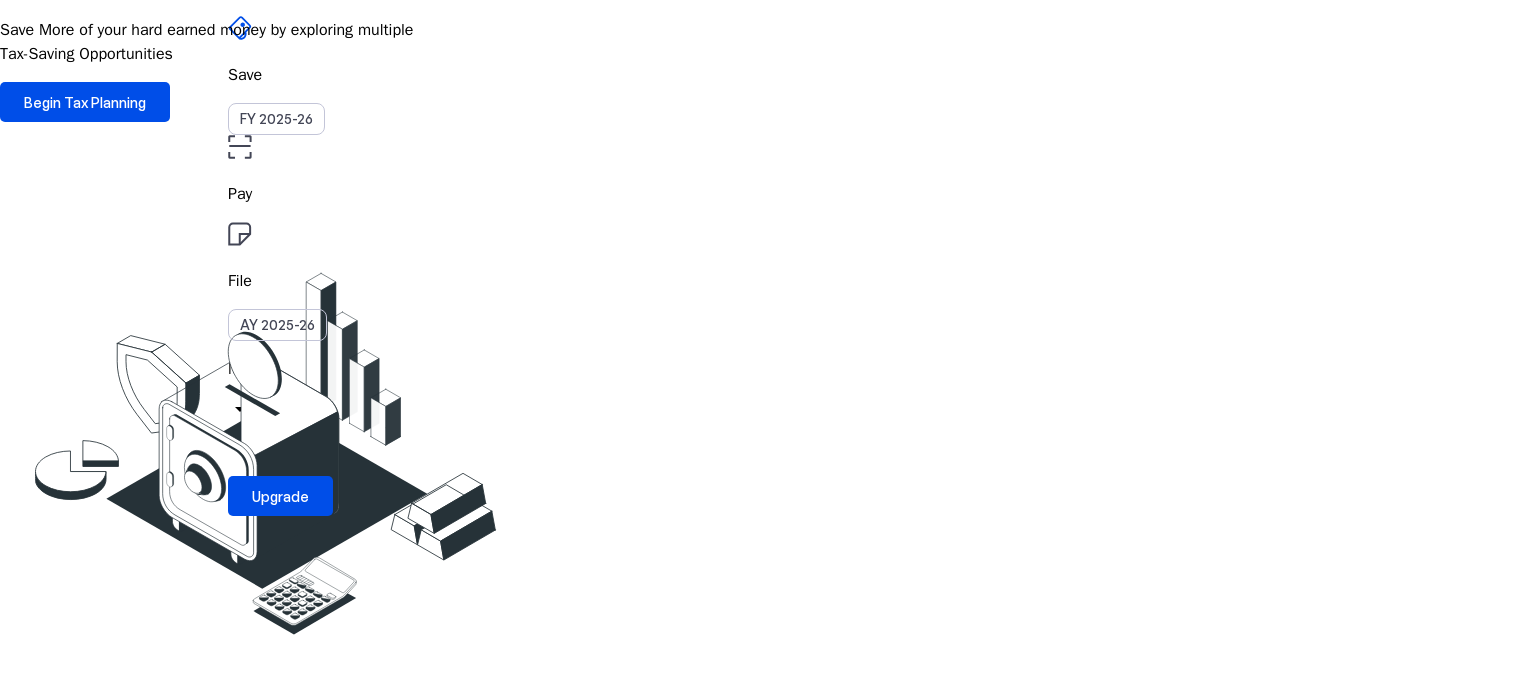 scroll, scrollTop: 132, scrollLeft: 0, axis: vertical 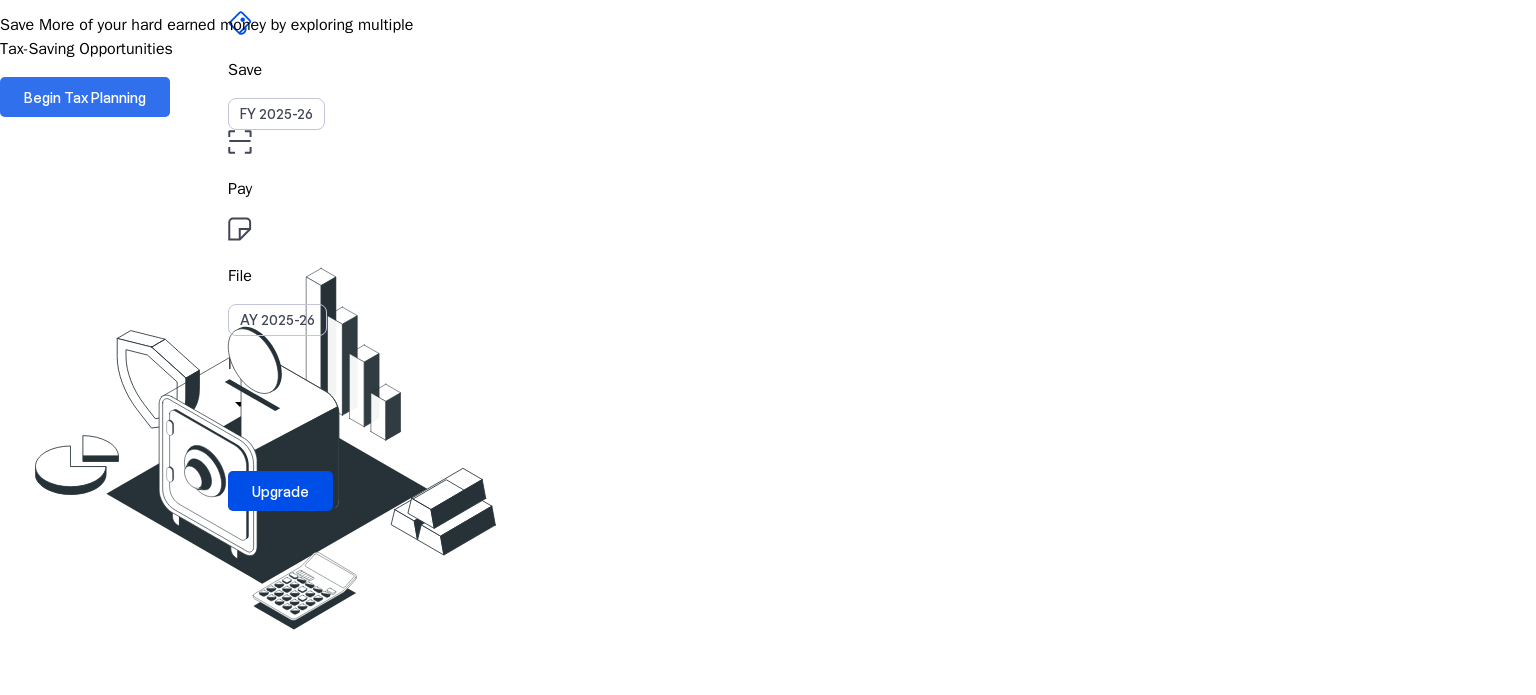 click on "Begin Tax Planning" at bounding box center (85, 97) 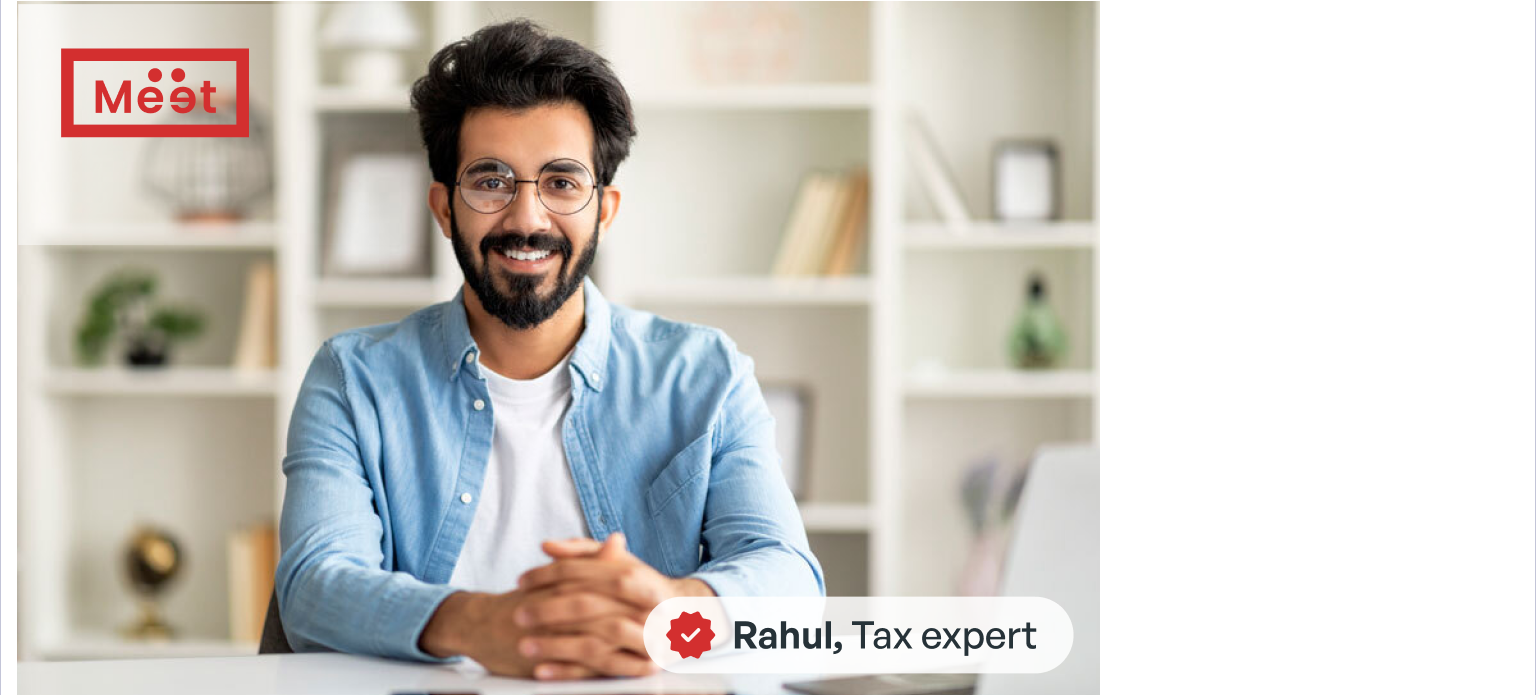 scroll, scrollTop: 947, scrollLeft: 0, axis: vertical 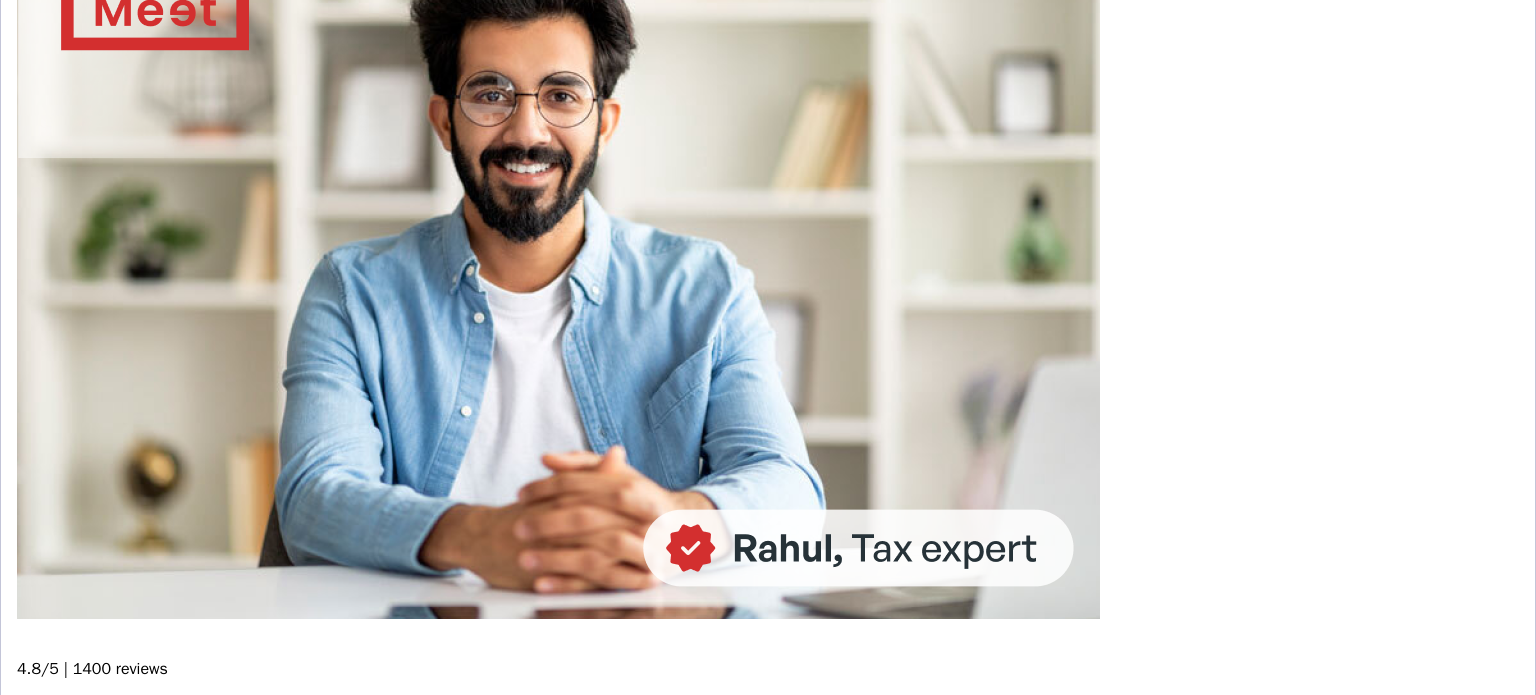 click at bounding box center [35, 1038] 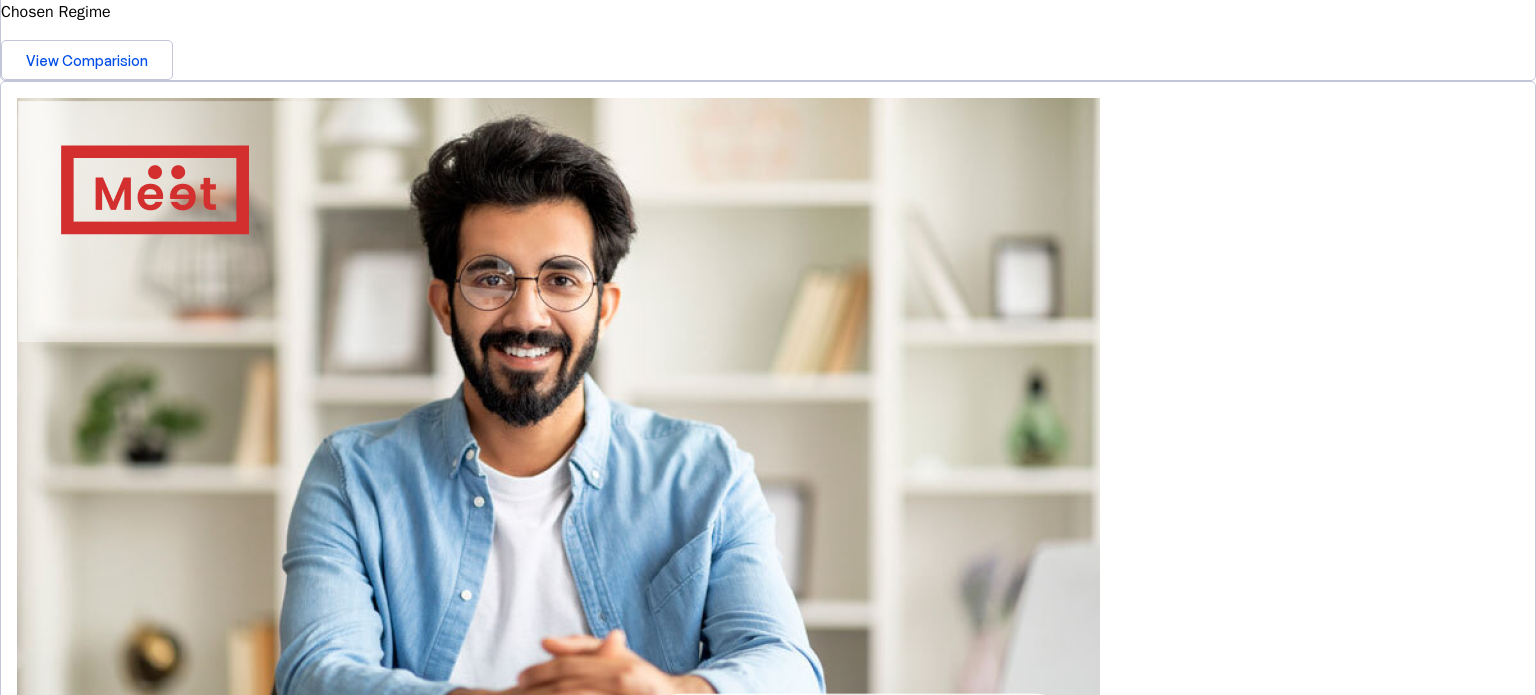 scroll, scrollTop: 709, scrollLeft: 0, axis: vertical 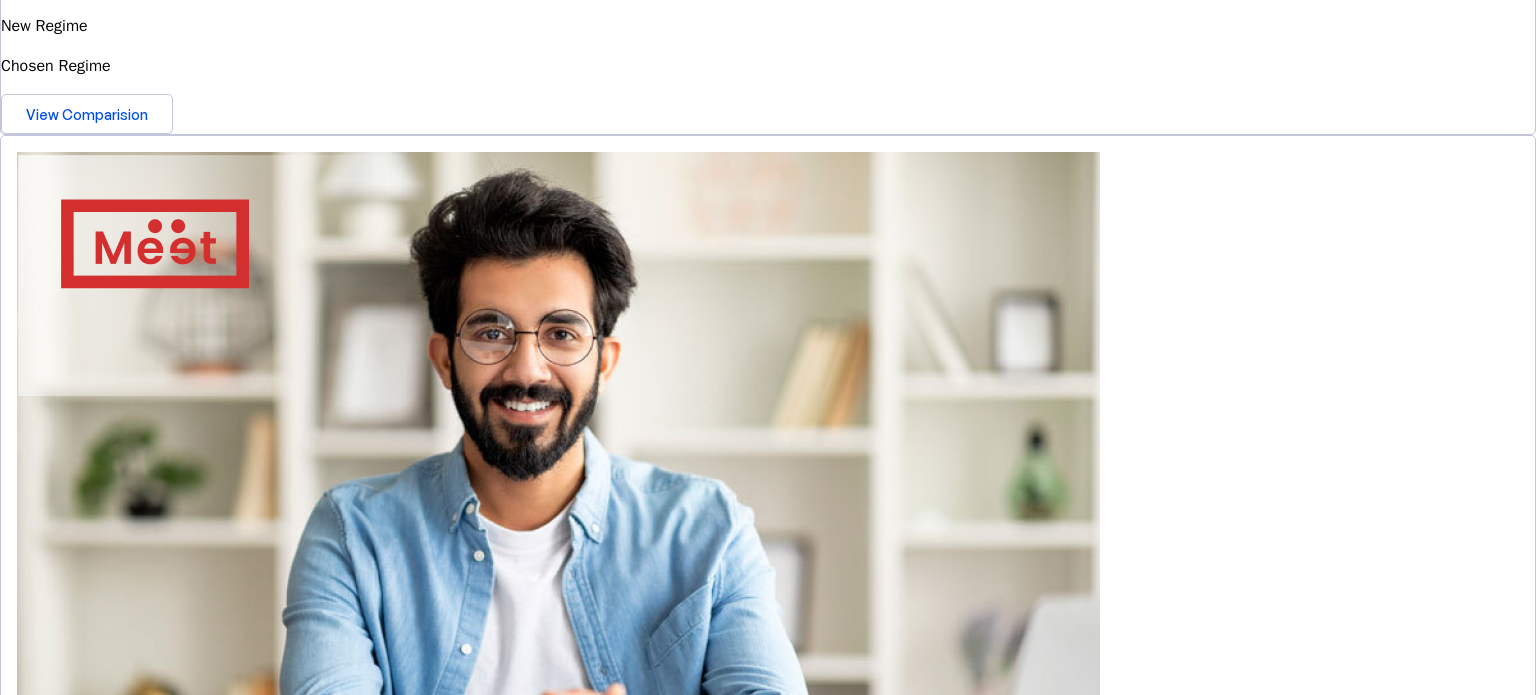 click on "Get in touch" at bounding box center (768, 1035) 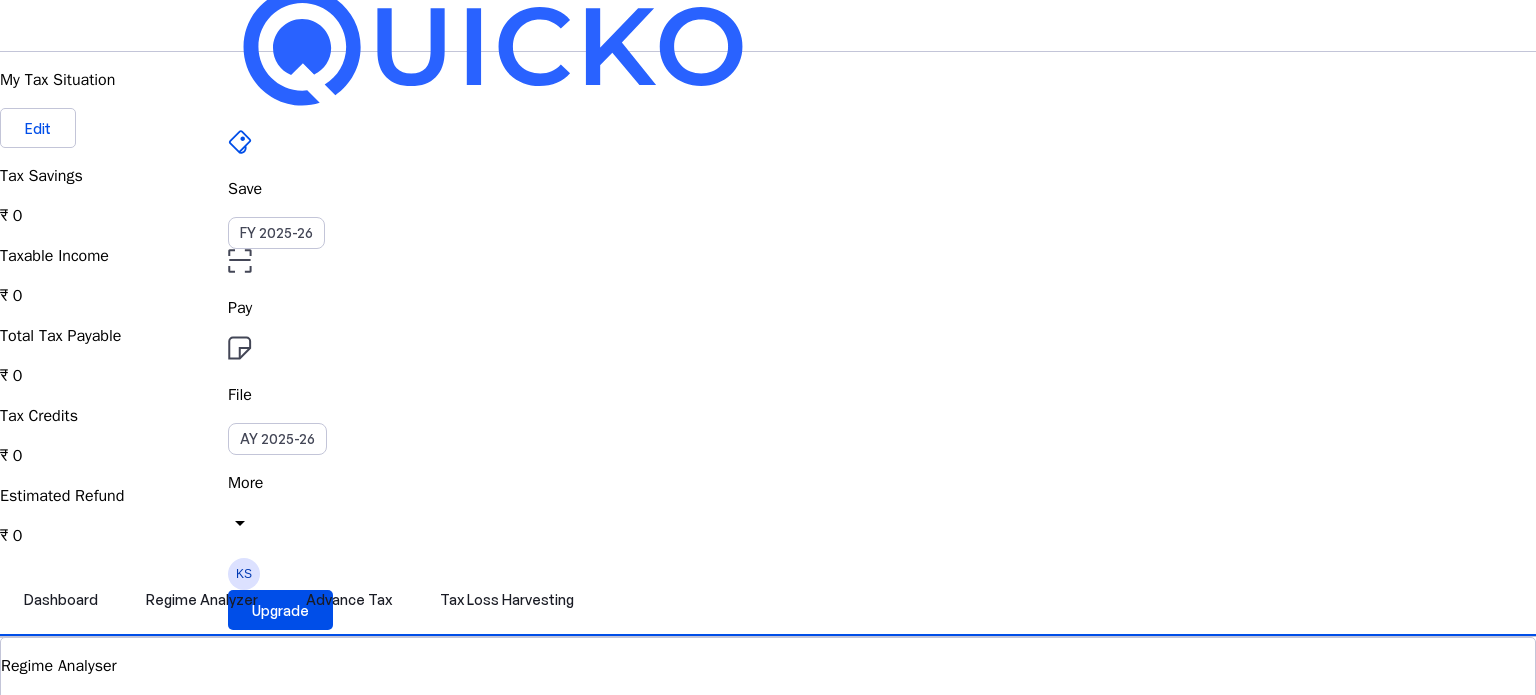 scroll, scrollTop: 0, scrollLeft: 0, axis: both 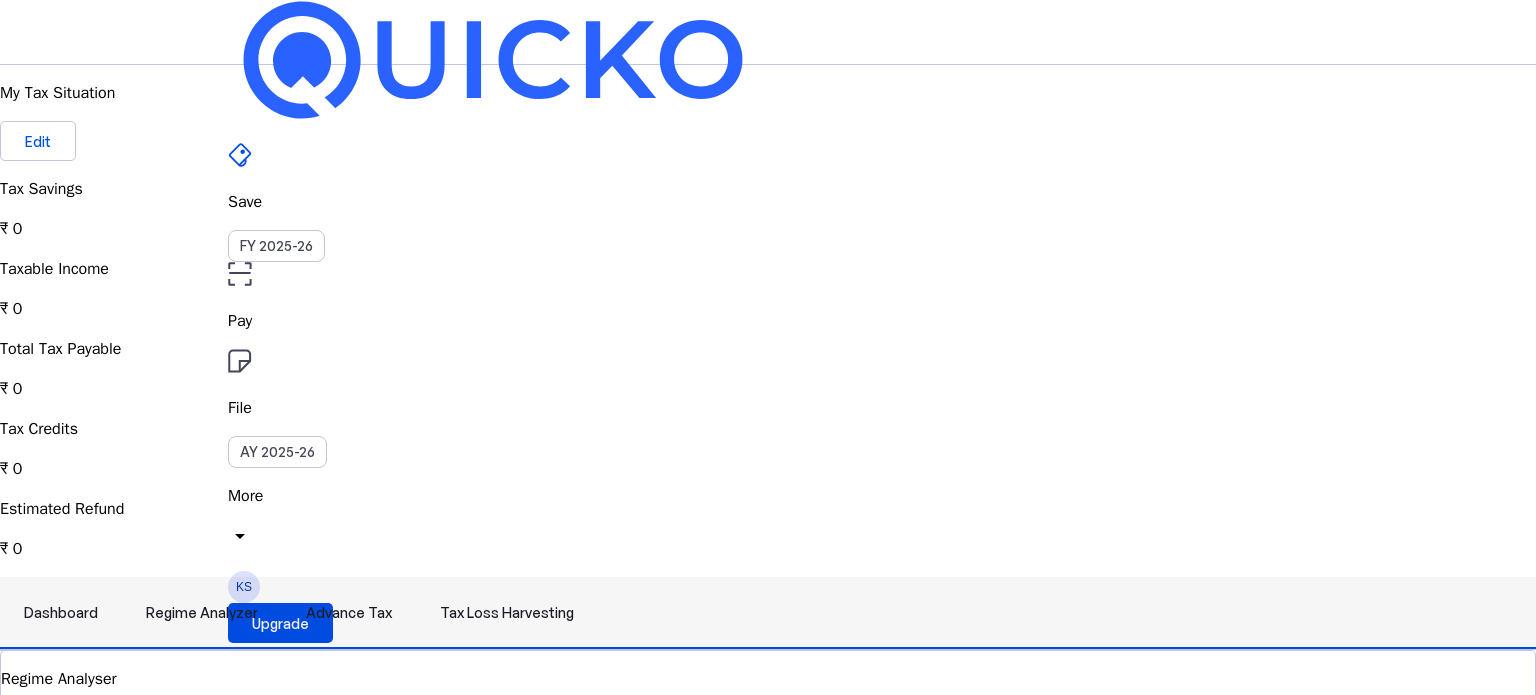 click on "Regime Analyzer" at bounding box center [202, 613] 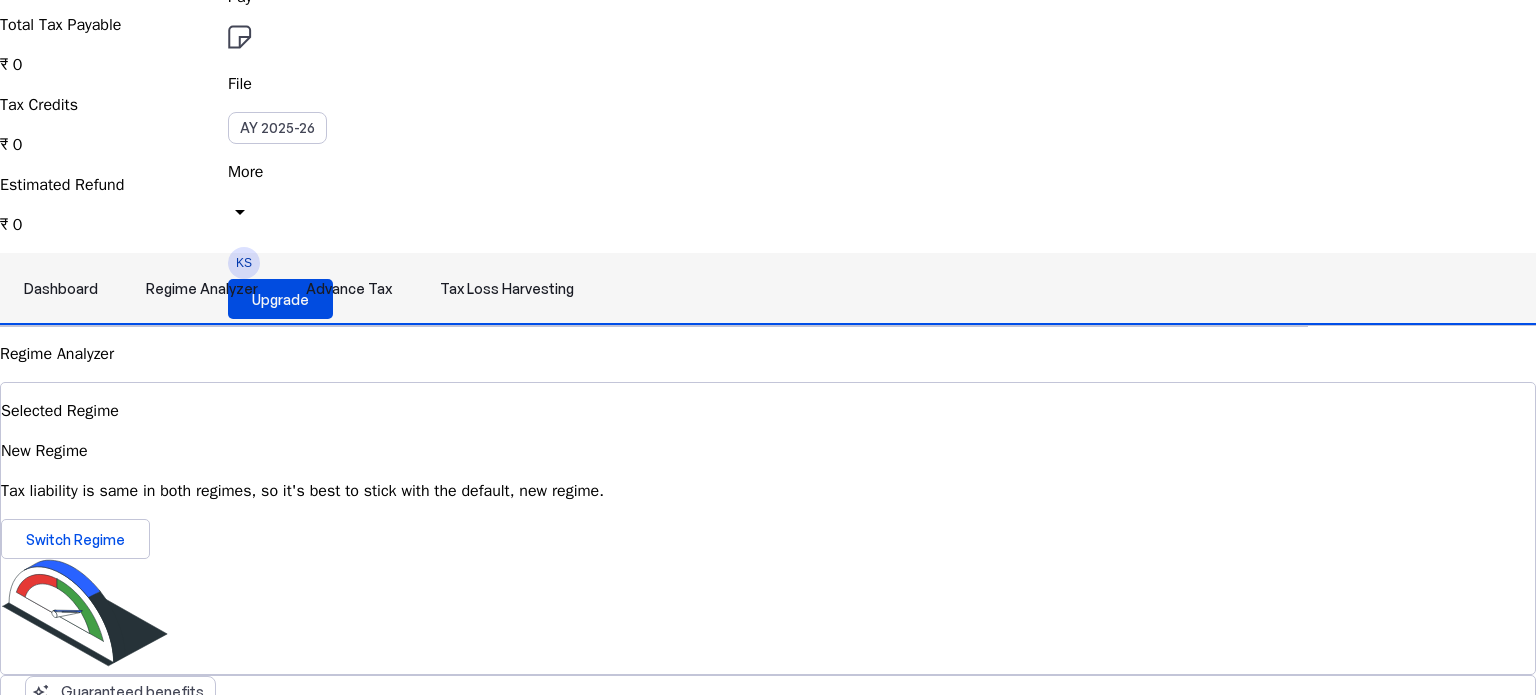 scroll, scrollTop: 376, scrollLeft: 0, axis: vertical 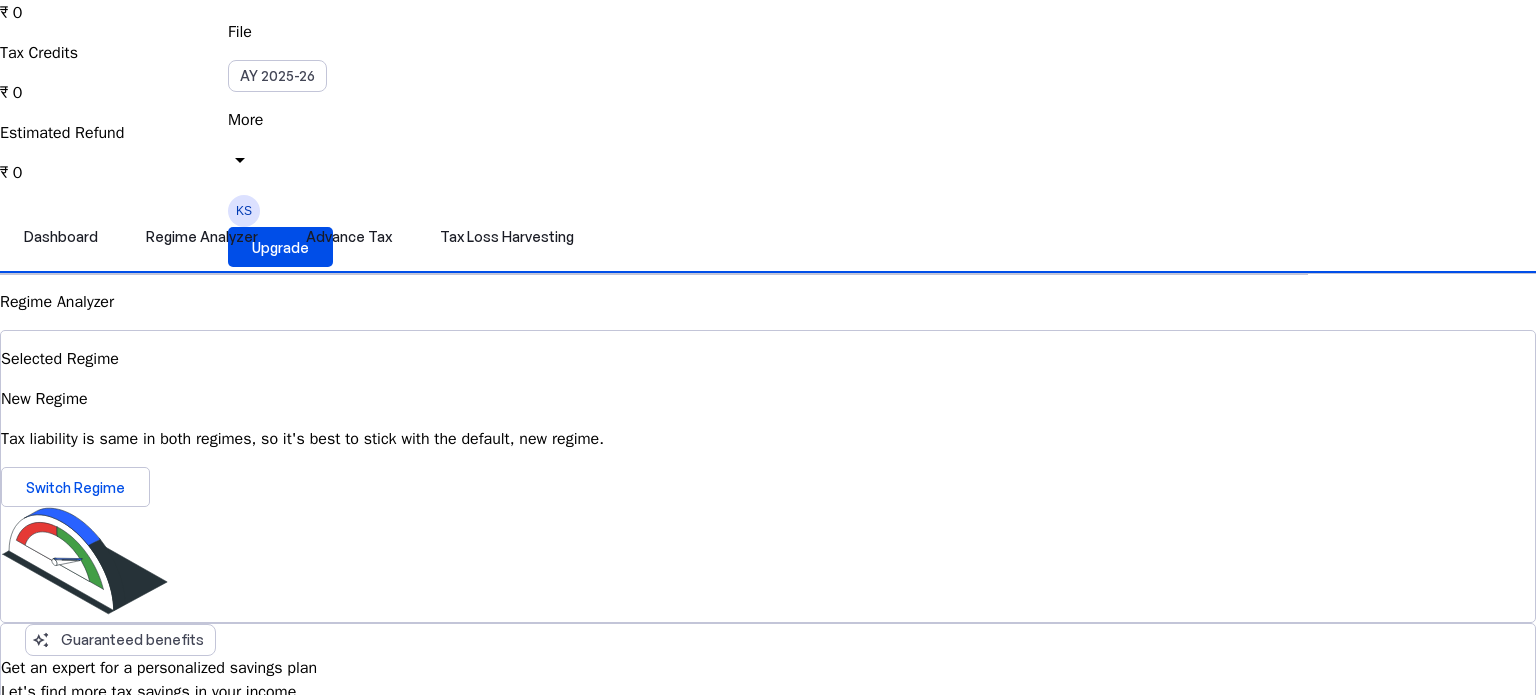 click on "Explore" at bounding box center (51, 724) 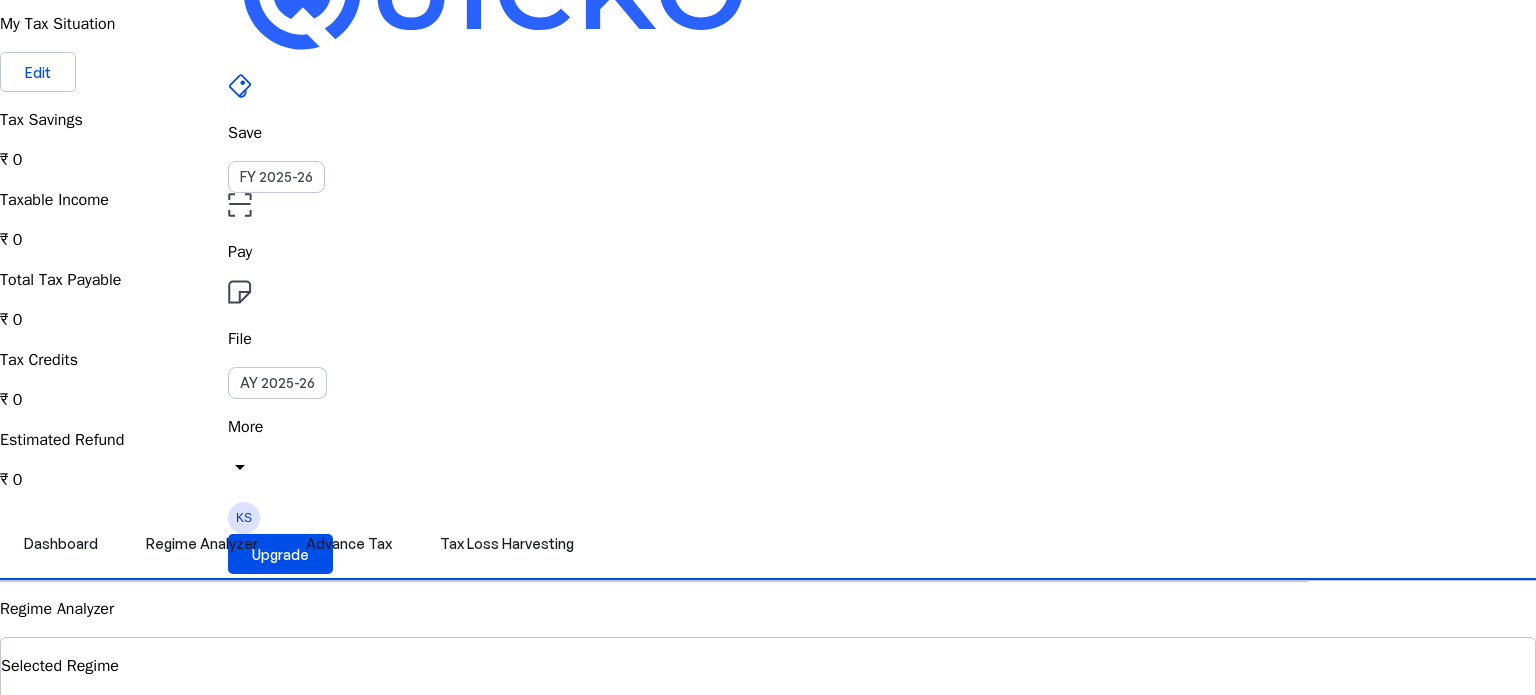 scroll, scrollTop: 0, scrollLeft: 0, axis: both 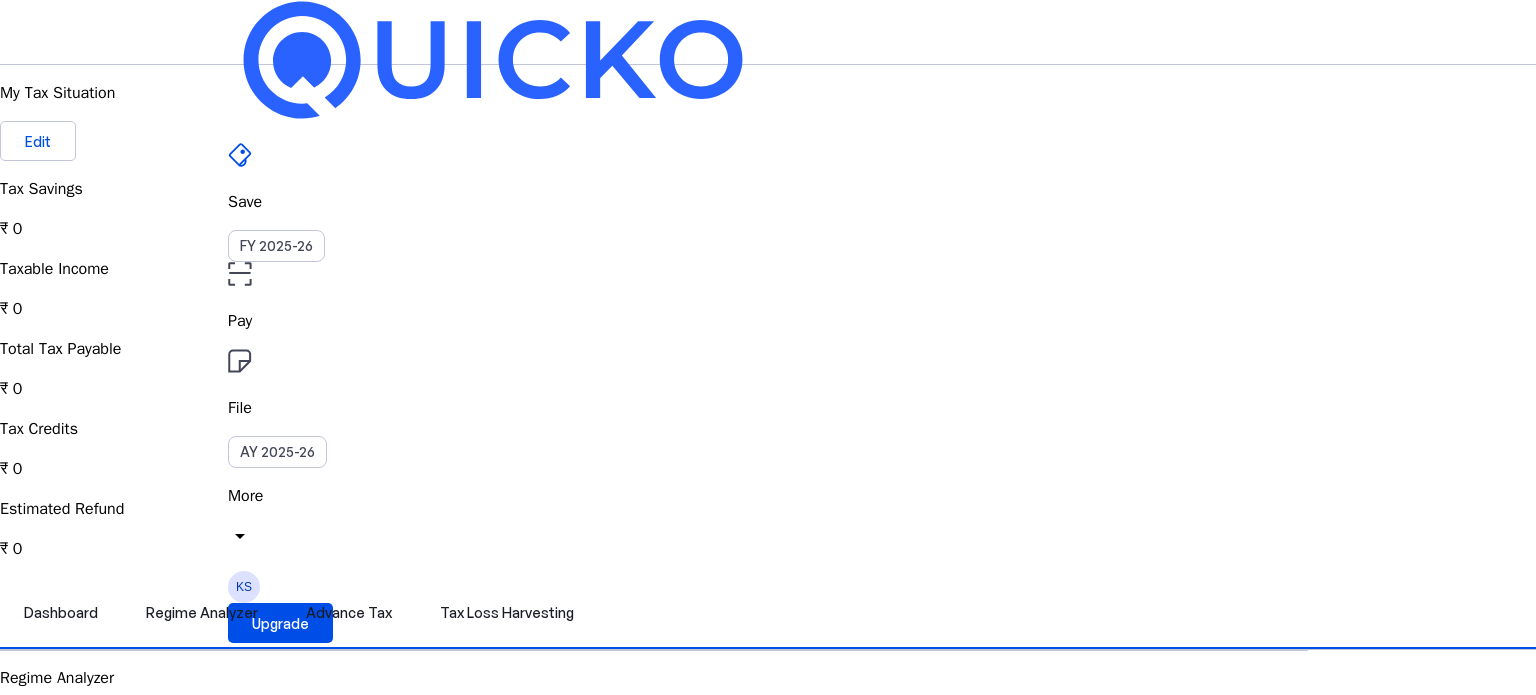 click on "arrow_drop_down" at bounding box center (240, 536) 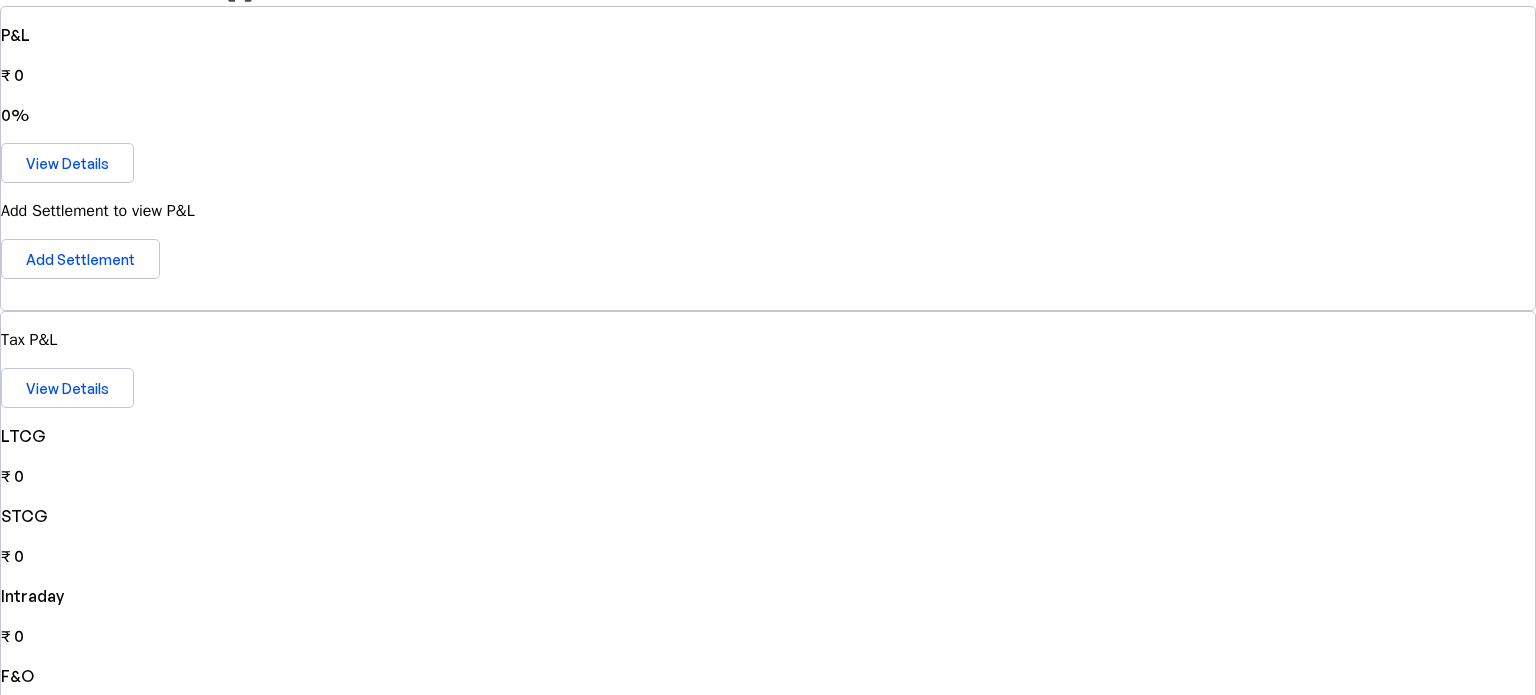 scroll, scrollTop: 286, scrollLeft: 0, axis: vertical 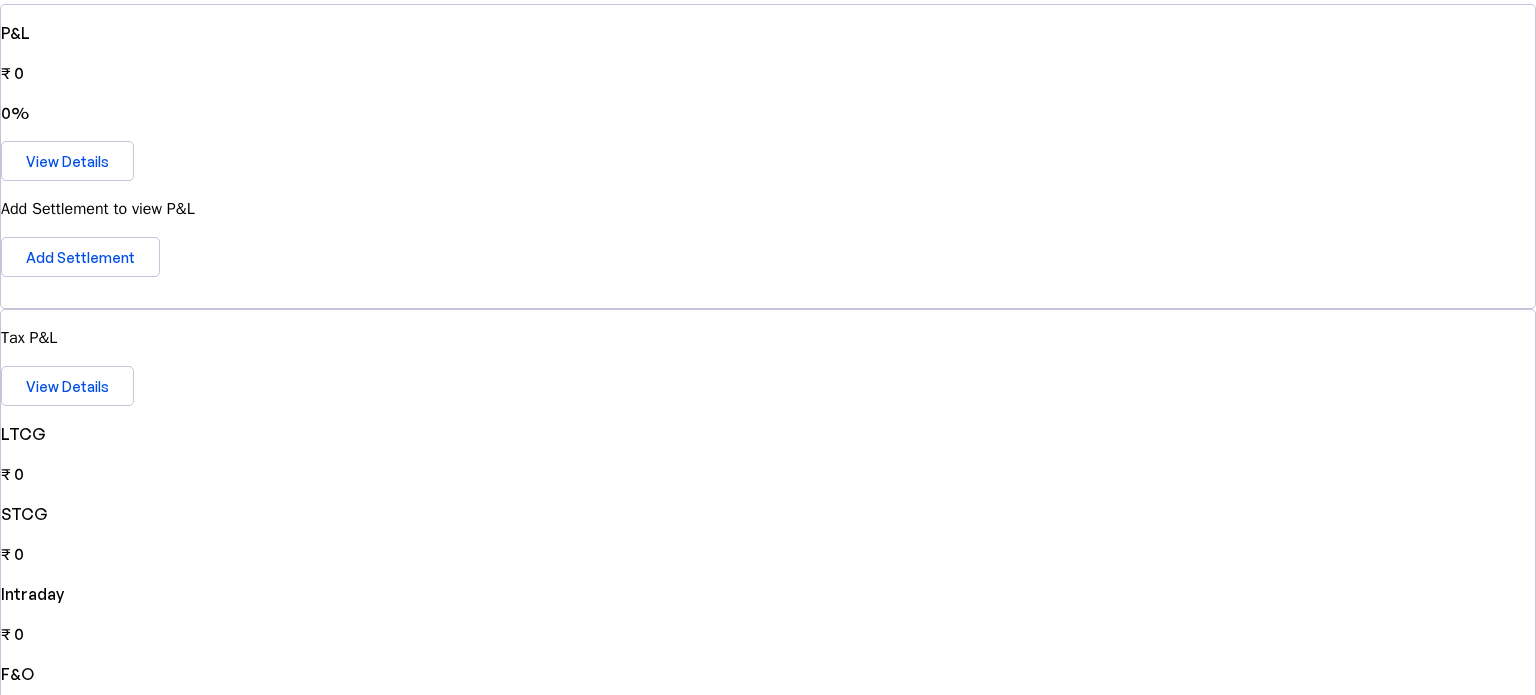 click on "Connect Account" at bounding box center [777, 1285] 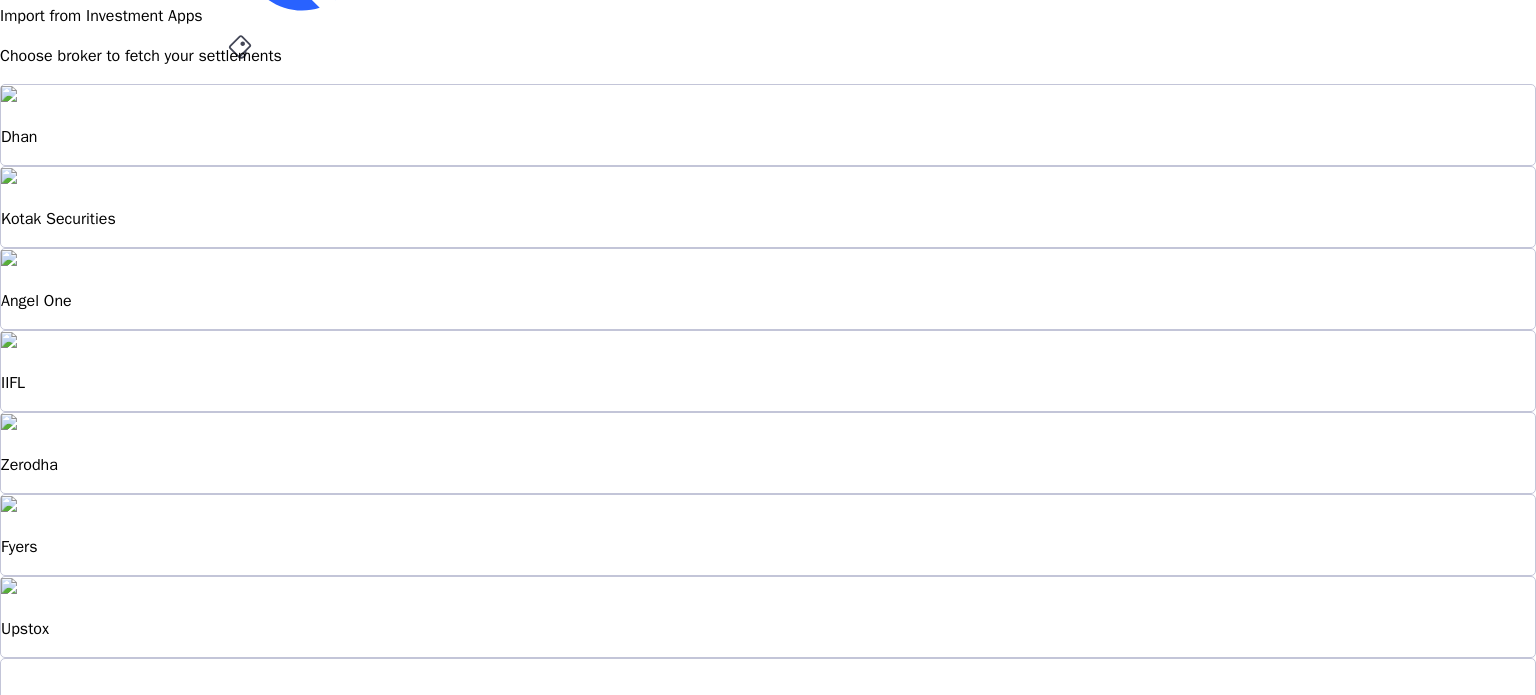 scroll, scrollTop: 128, scrollLeft: 0, axis: vertical 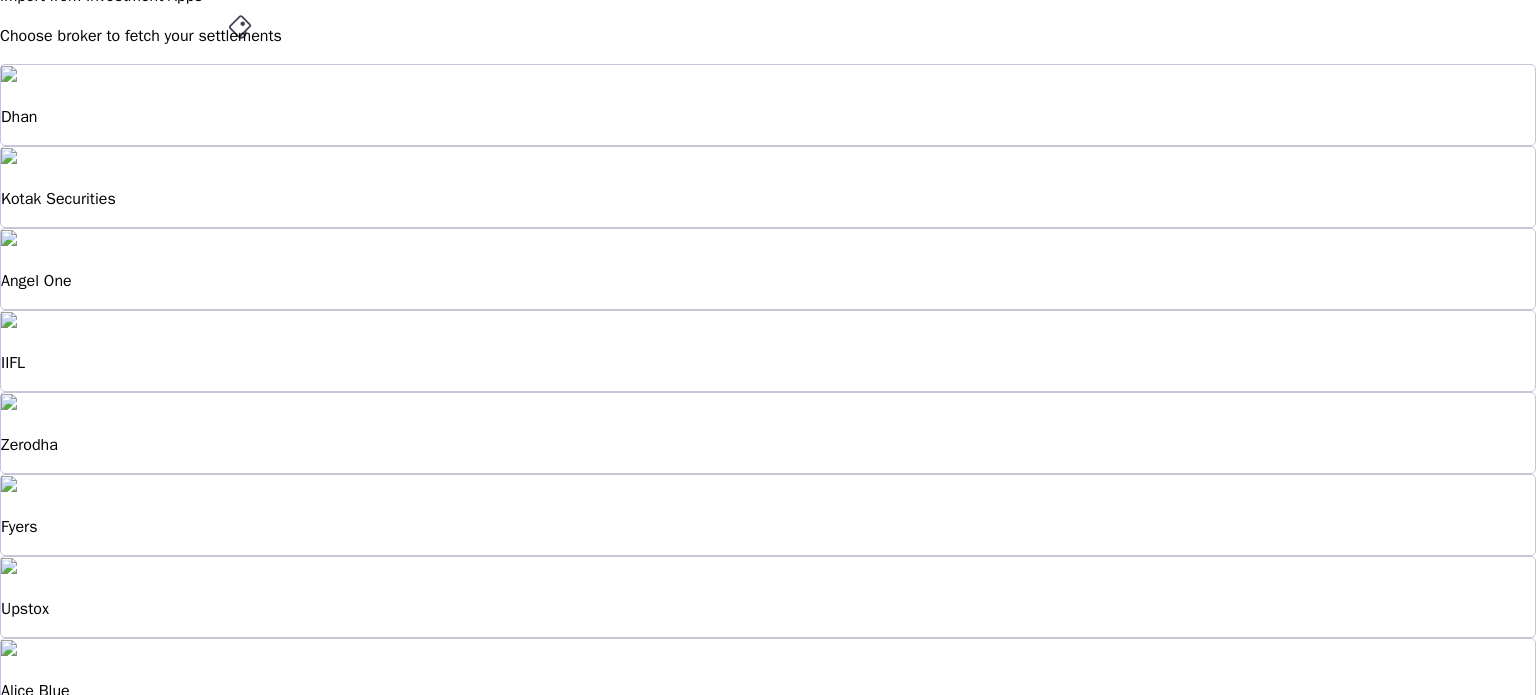 click on "Zerodha" at bounding box center (768, 433) 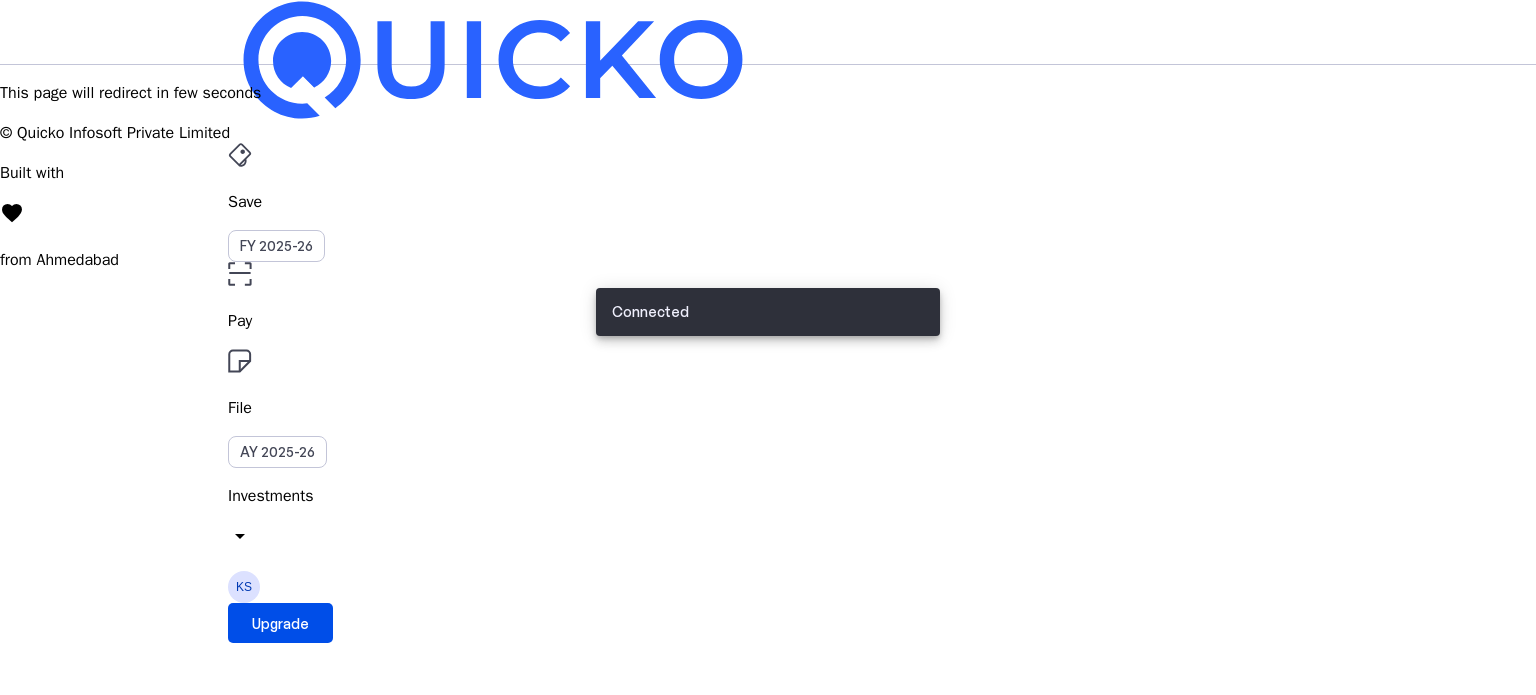 scroll, scrollTop: 0, scrollLeft: 0, axis: both 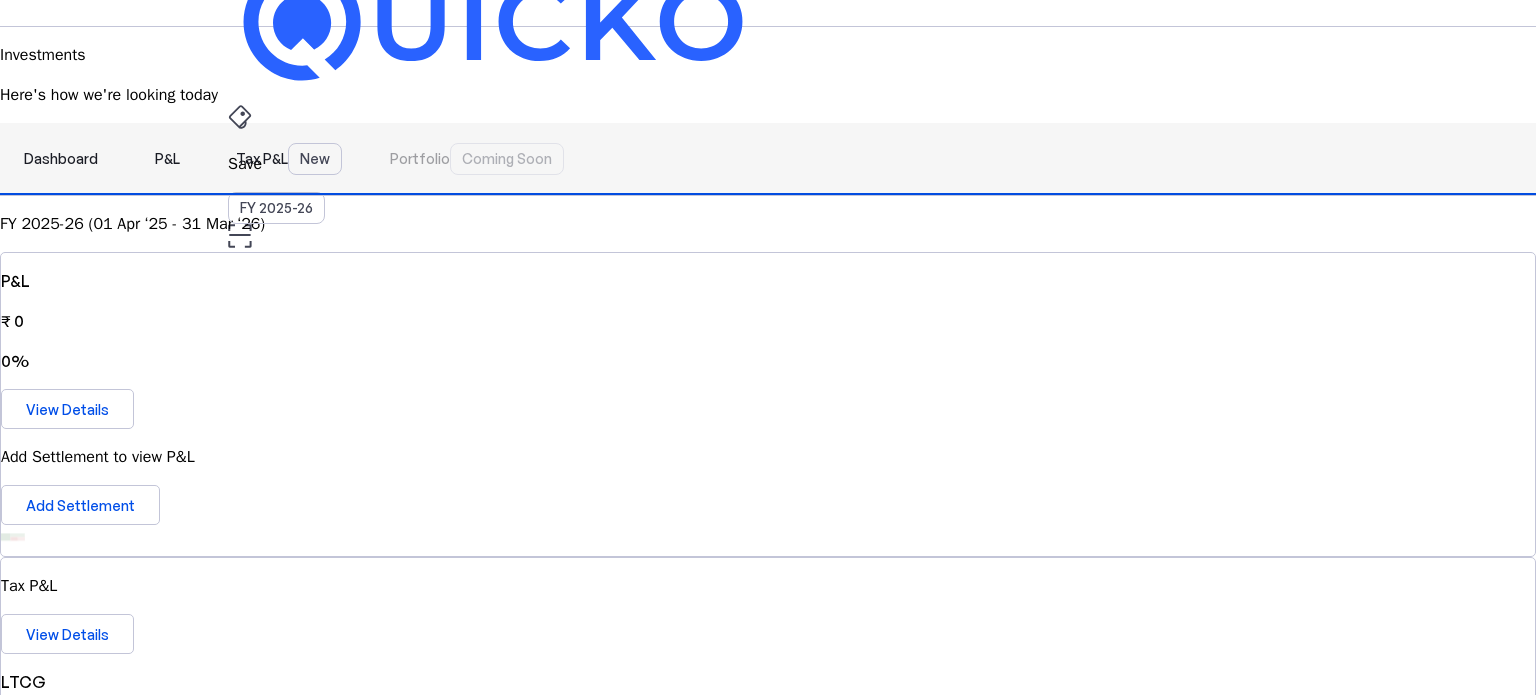 click on "P&L" at bounding box center [167, 159] 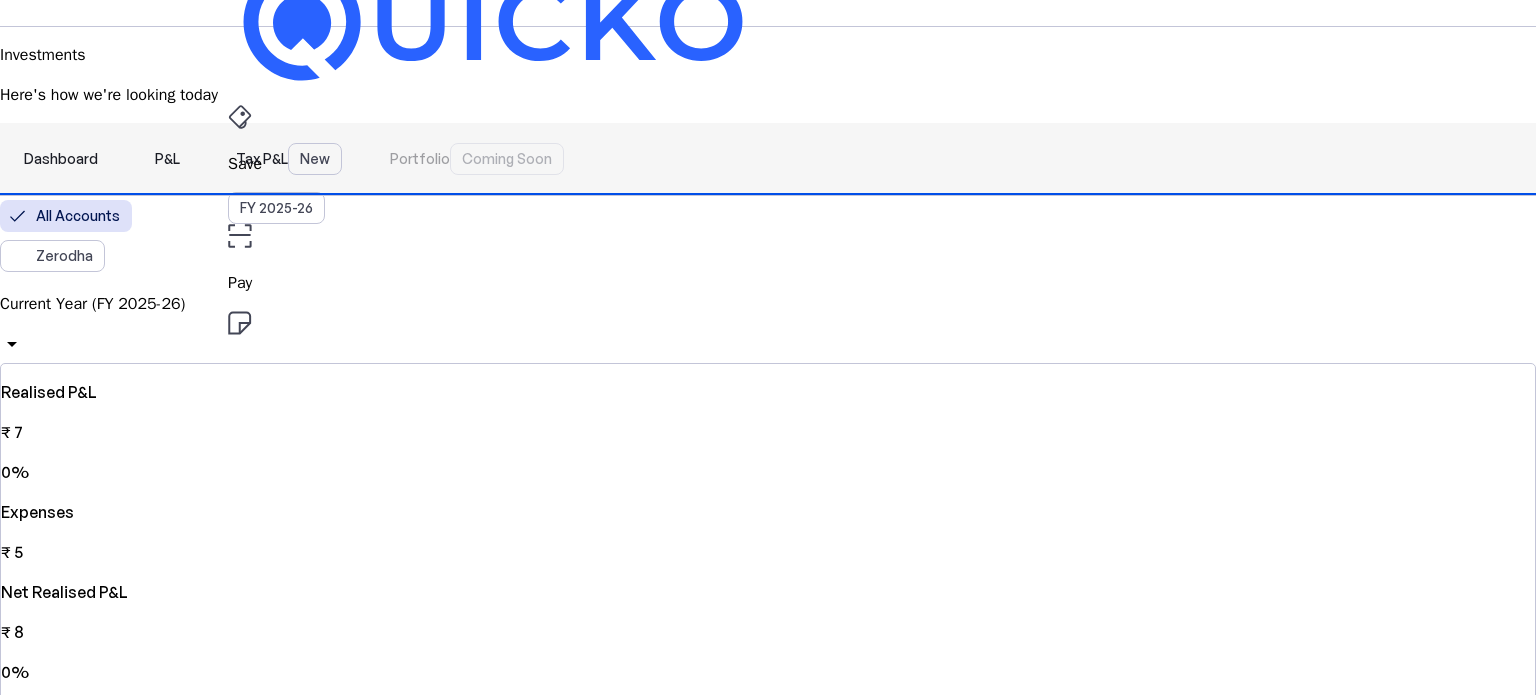 scroll, scrollTop: 0, scrollLeft: 0, axis: both 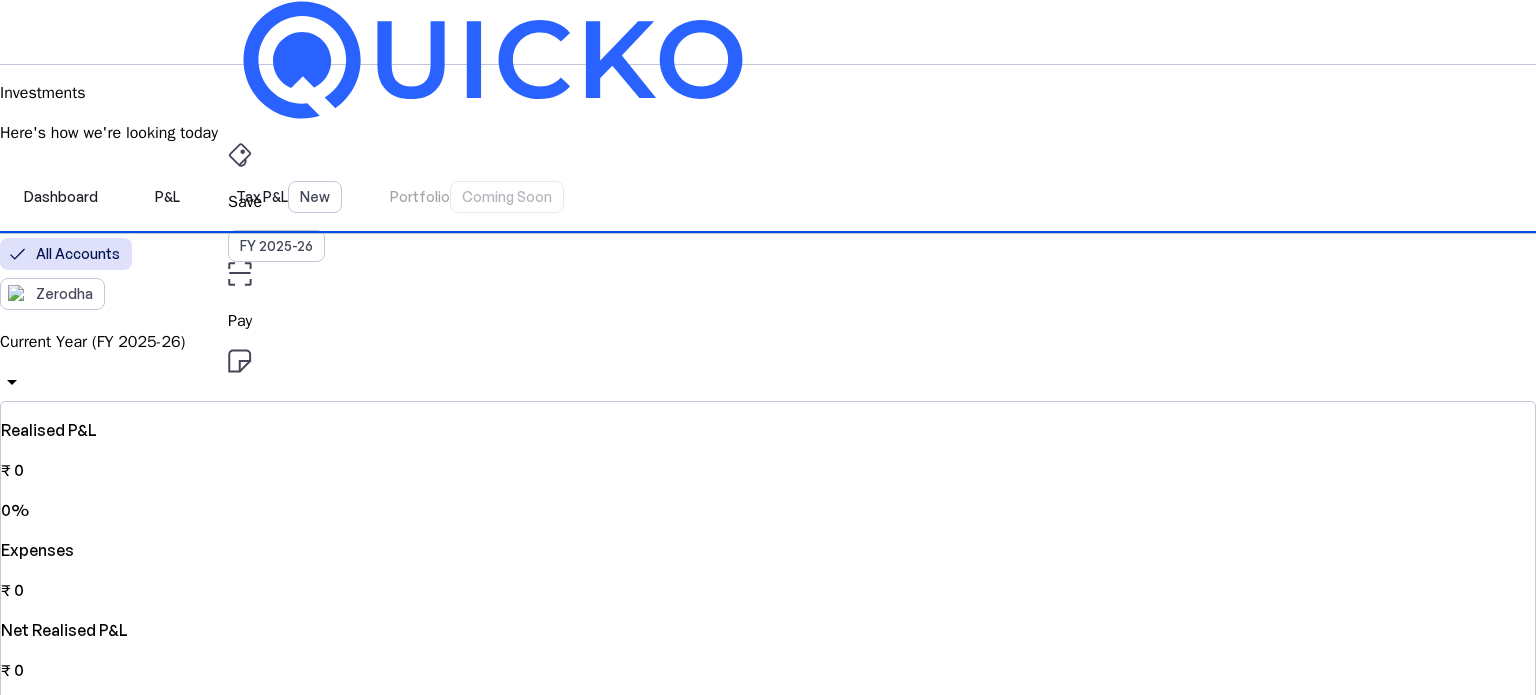 click on "Current Year (FY 2025-26)" at bounding box center (768, 342) 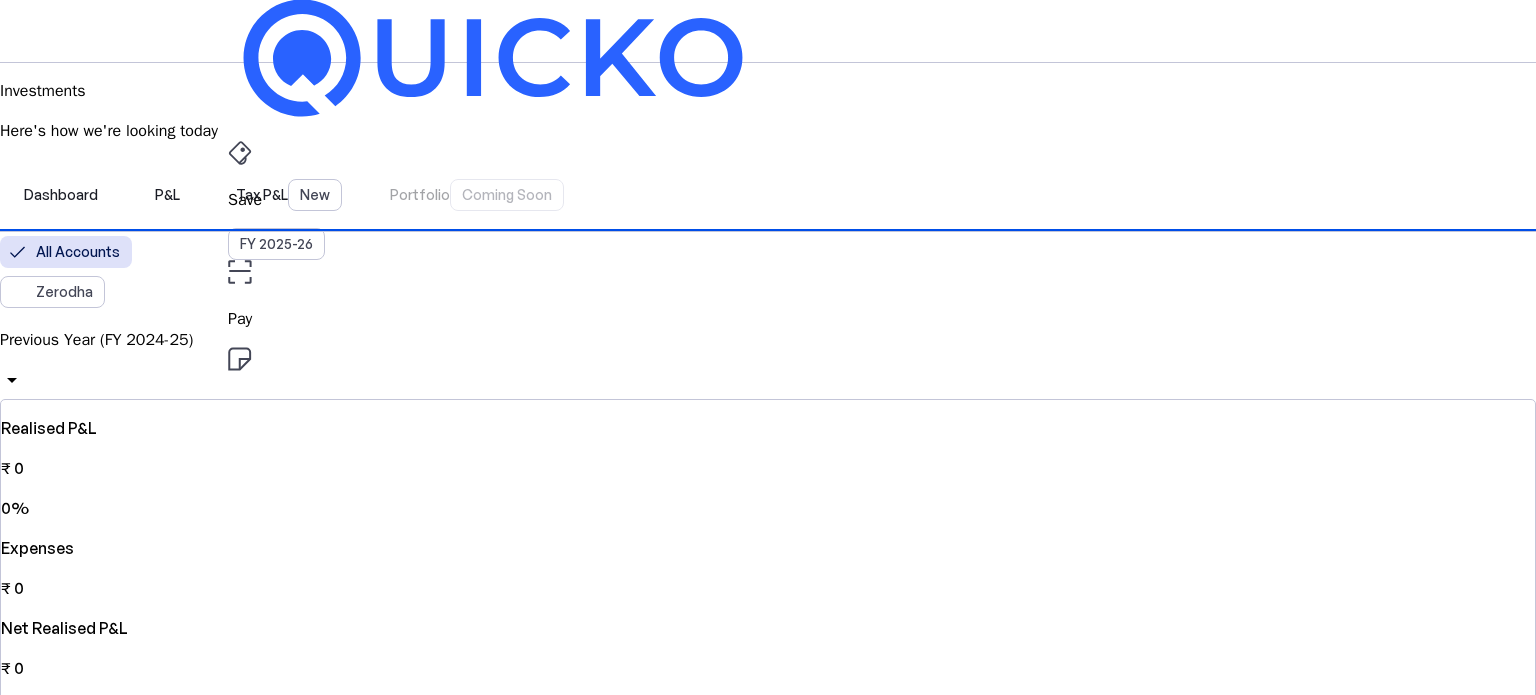 scroll, scrollTop: 0, scrollLeft: 0, axis: both 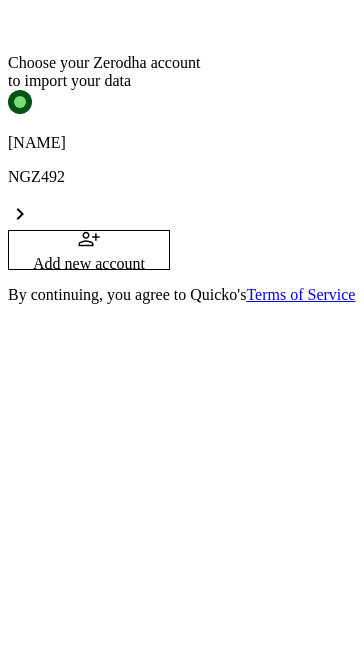click on "[NAME]" at bounding box center (182, 143) 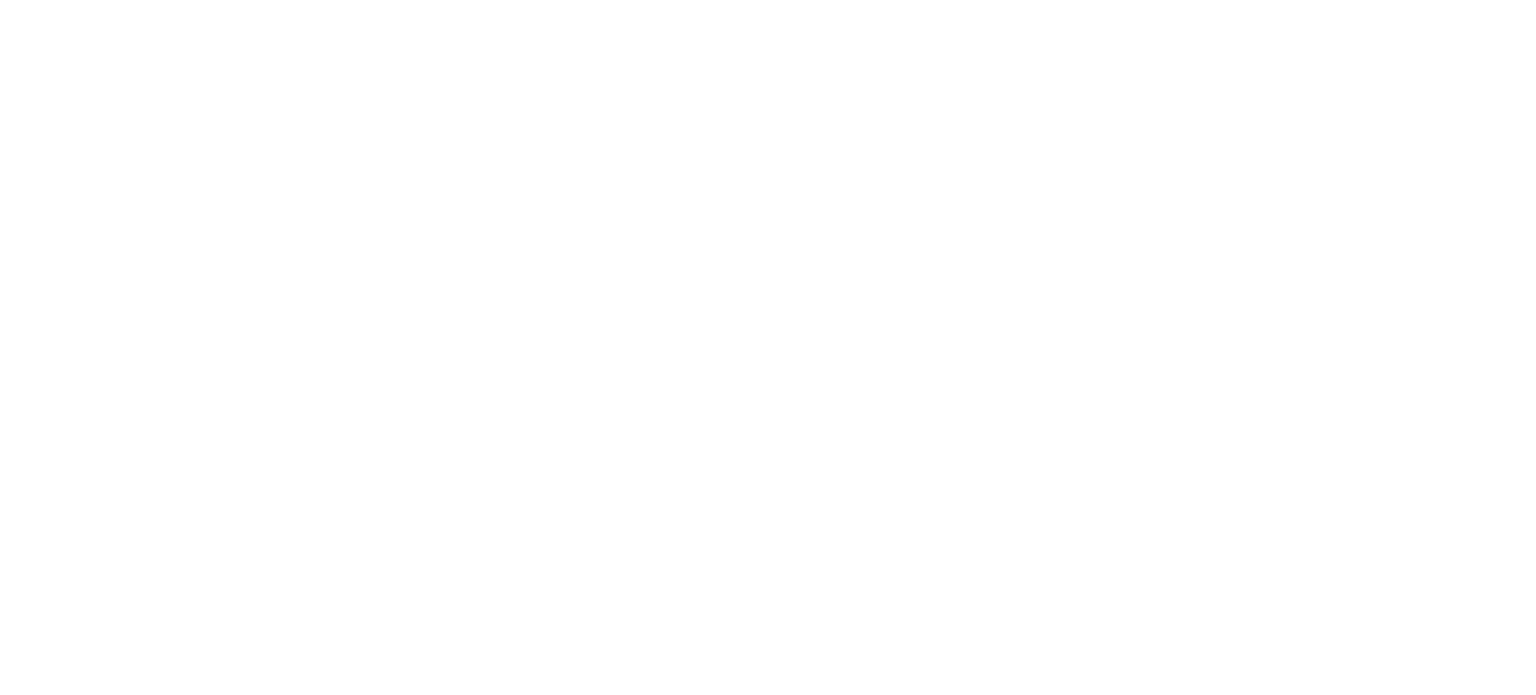 scroll, scrollTop: 0, scrollLeft: 0, axis: both 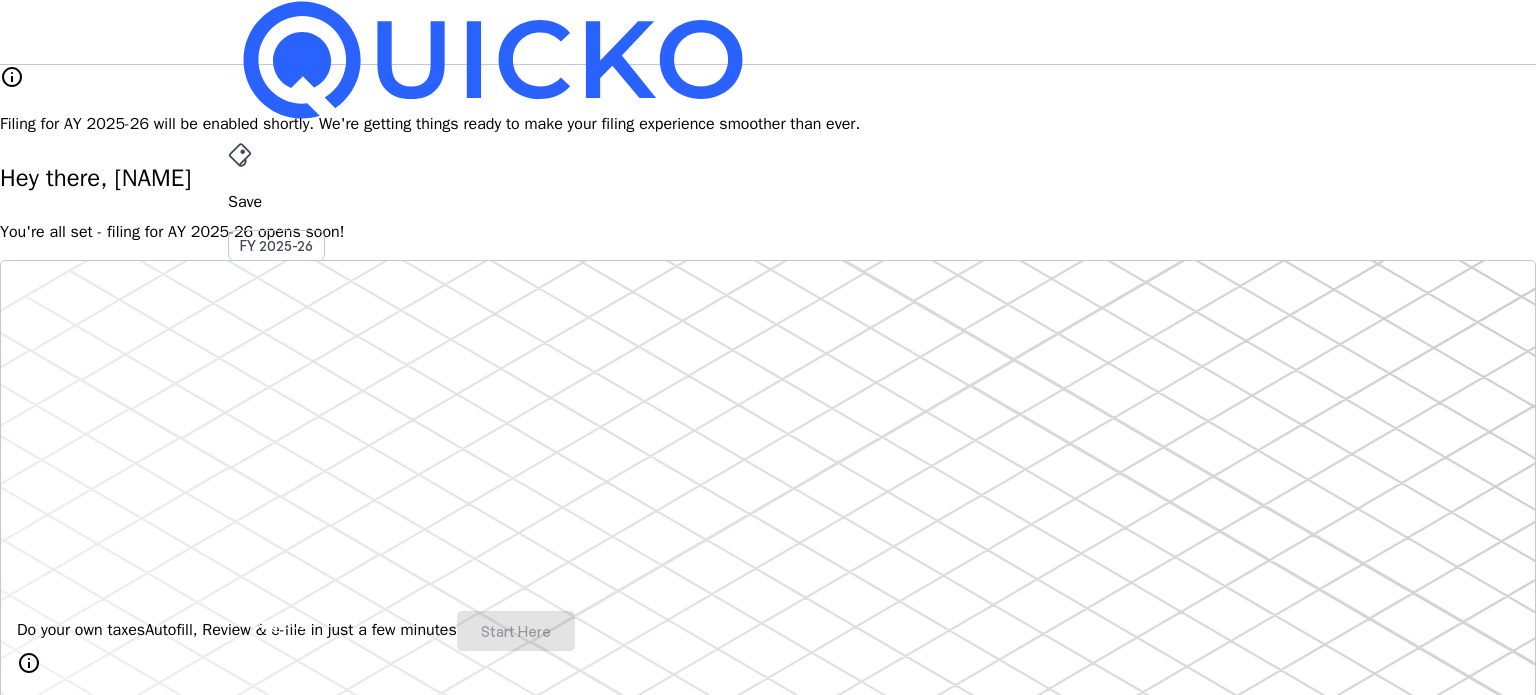 click on "KS" at bounding box center [244, 587] 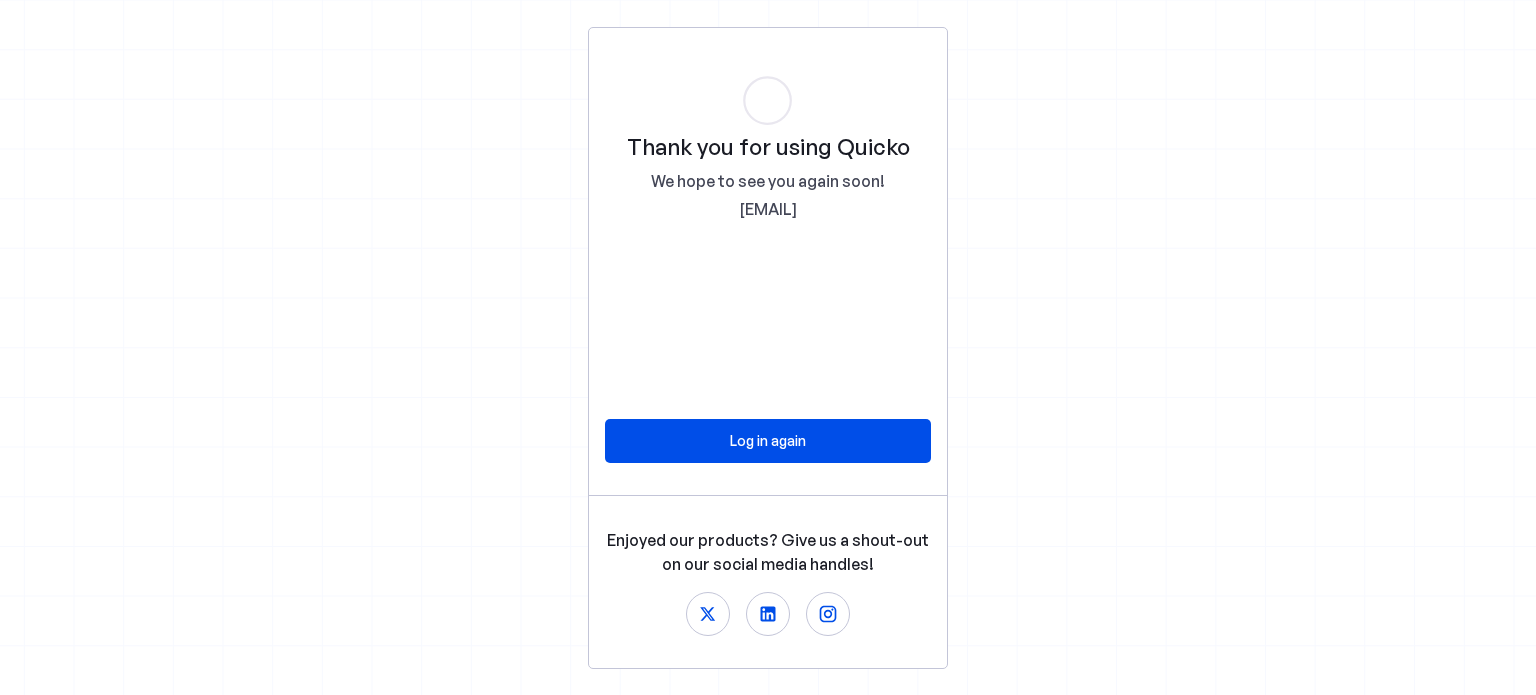 scroll, scrollTop: 0, scrollLeft: 0, axis: both 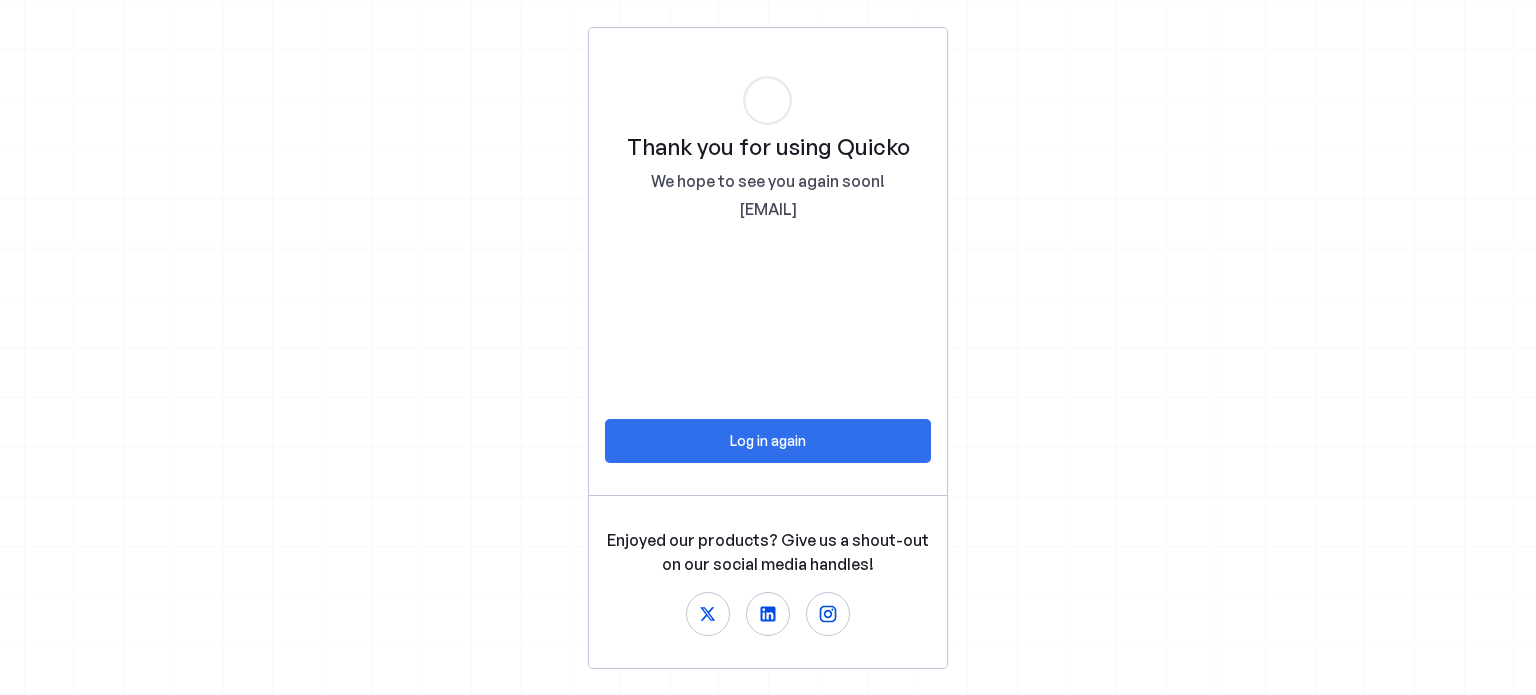 click at bounding box center [768, 441] 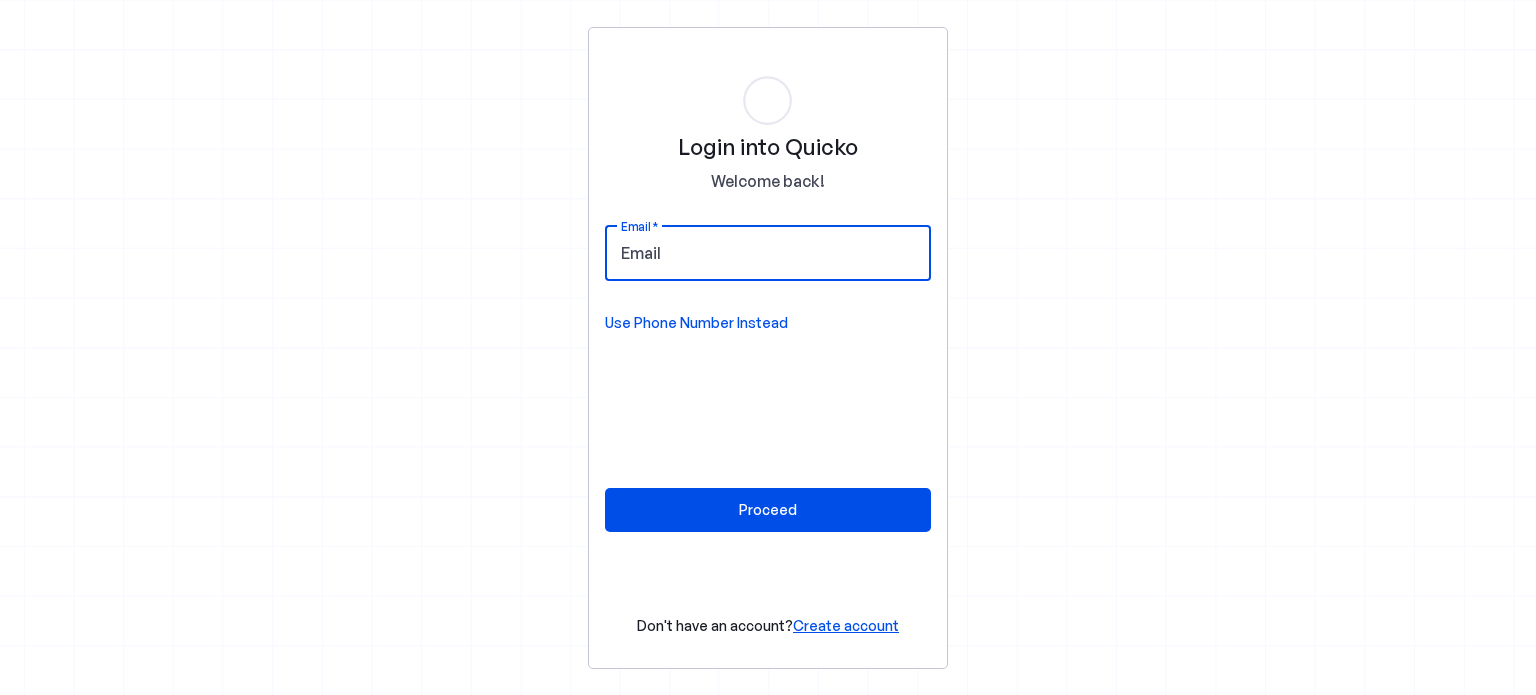 click on "Email" at bounding box center (768, 253) 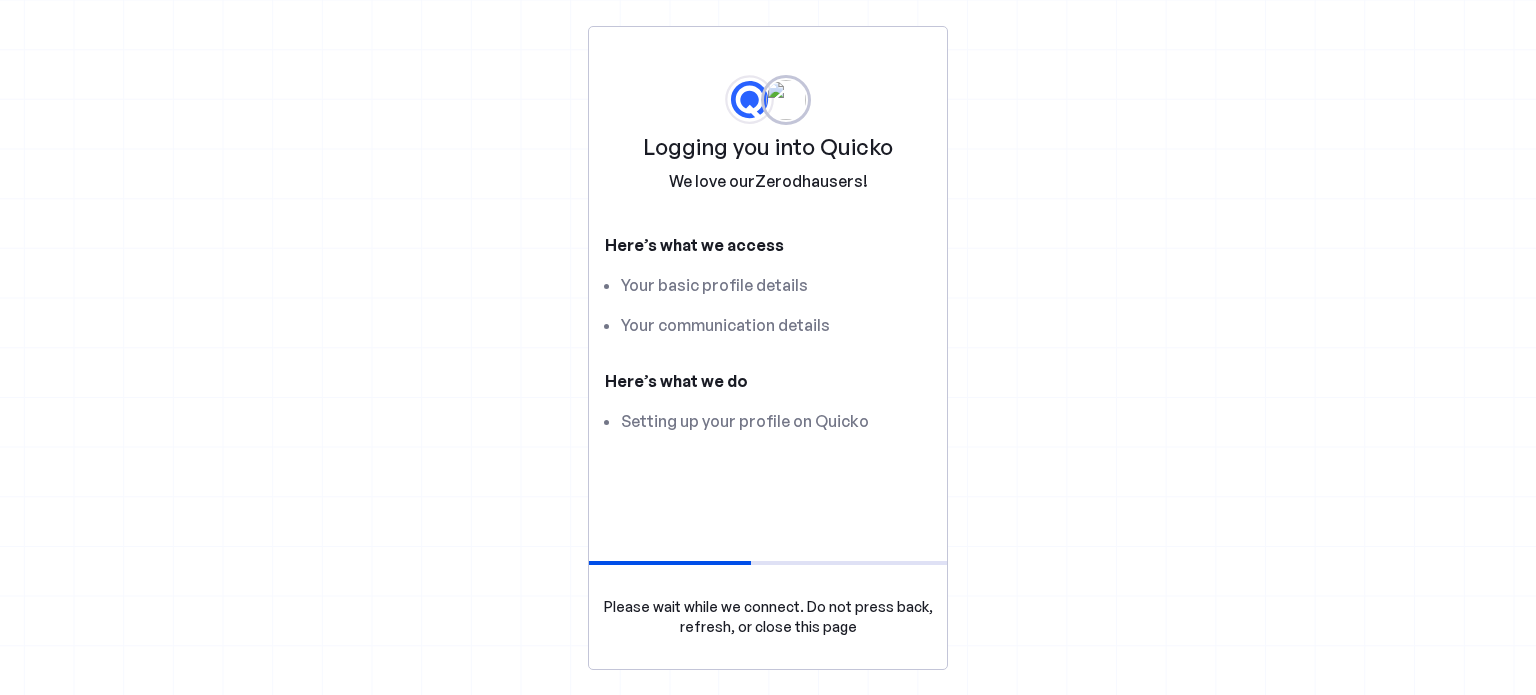 scroll, scrollTop: 0, scrollLeft: 0, axis: both 